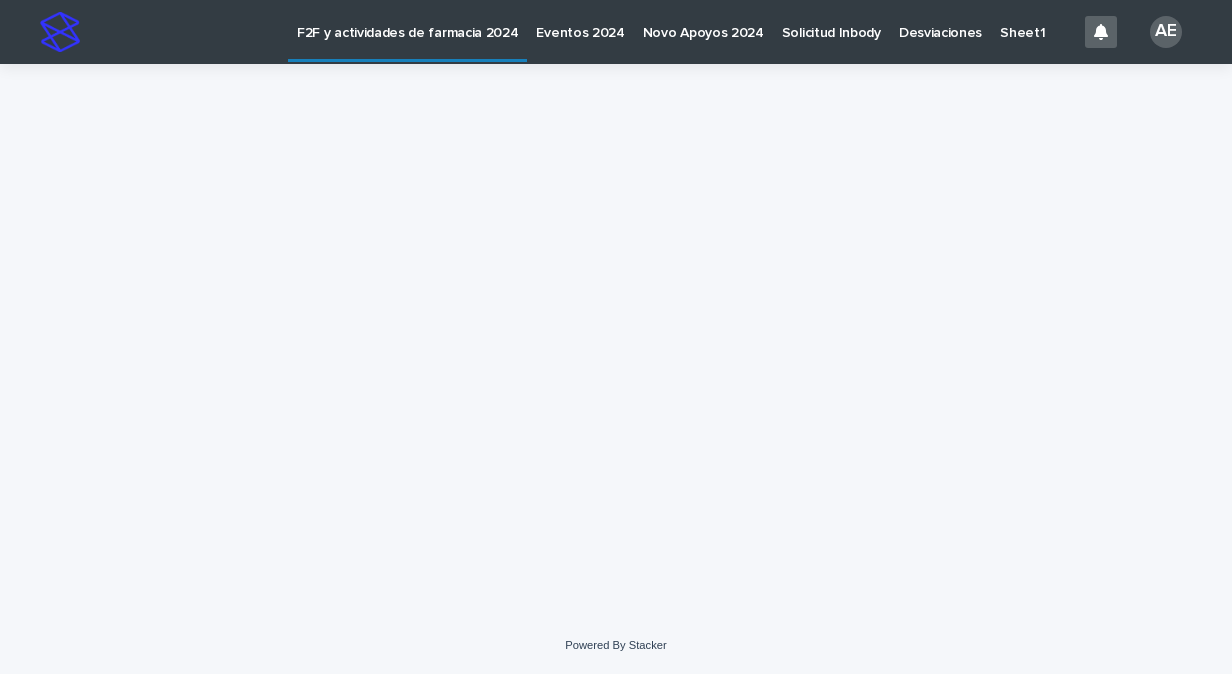 scroll, scrollTop: 0, scrollLeft: 0, axis: both 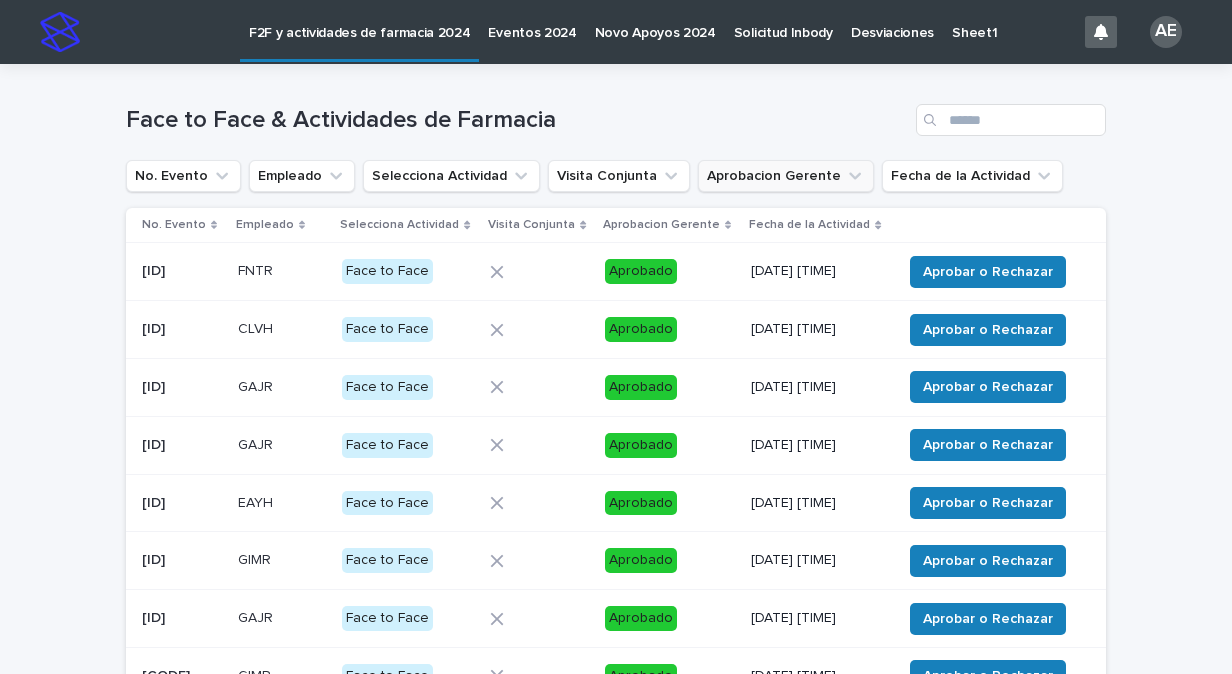 click on "Aprobacion Gerente" at bounding box center [786, 176] 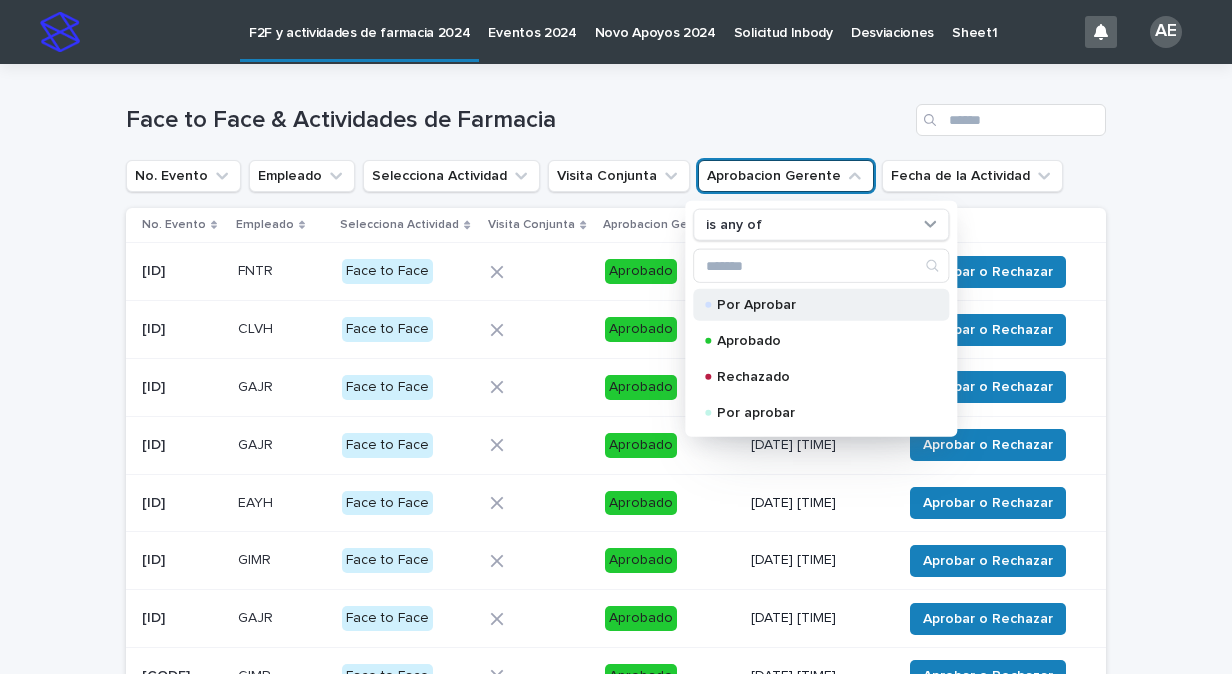 click on "Por Aprobar" at bounding box center [817, 305] 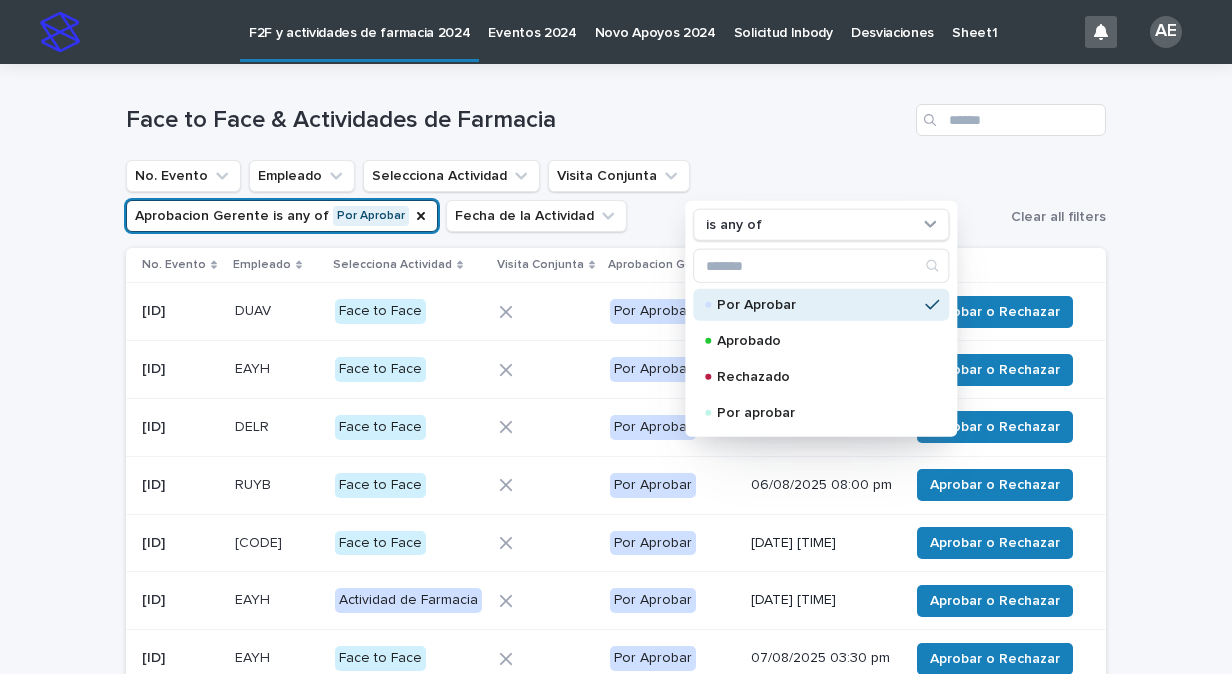 click on "Loading... Saving… Loading... Saving… Face to Face & Actividades de Farmacia No. Evento Empleado Selecciona Actividad Visita Conjunta Aprobacion Gerente is any of Por Aprobar is any of Por Aprobar Aprobado Rechazado Por aprobar Fecha de la Actividad Clear all filters No. Evento Empleado Selecciona Actividad Visita Conjunta Aprobacion Gerente Fecha de la Actividad [ID] [ID] [CODE] [CODE] Face to Face Por Aprobar [DATE] [TIME] Aprobar o Rechazar [ID] [ID] [CODE] [CODE] Face to Face Por Aprobar [DATE] [TIME] Aprobar o Rechazar [ID] [ID] [CODE] [CODE] Face to Face Por Aprobar [DATE] [TIME] Aprobar o Rechazar [ID] [ID] [CODE] [CODE] Face to Face Por Aprobar [DATE] [TIME] Aprobar o Rechazar [ID] [ID] [CODE] [CODE] Face to Face Por Aprobar [DATE] [TIME] Aprobar o Rechazar [ID] [ID] [CODE] [CODE] [CODE]" at bounding box center [616, 490] 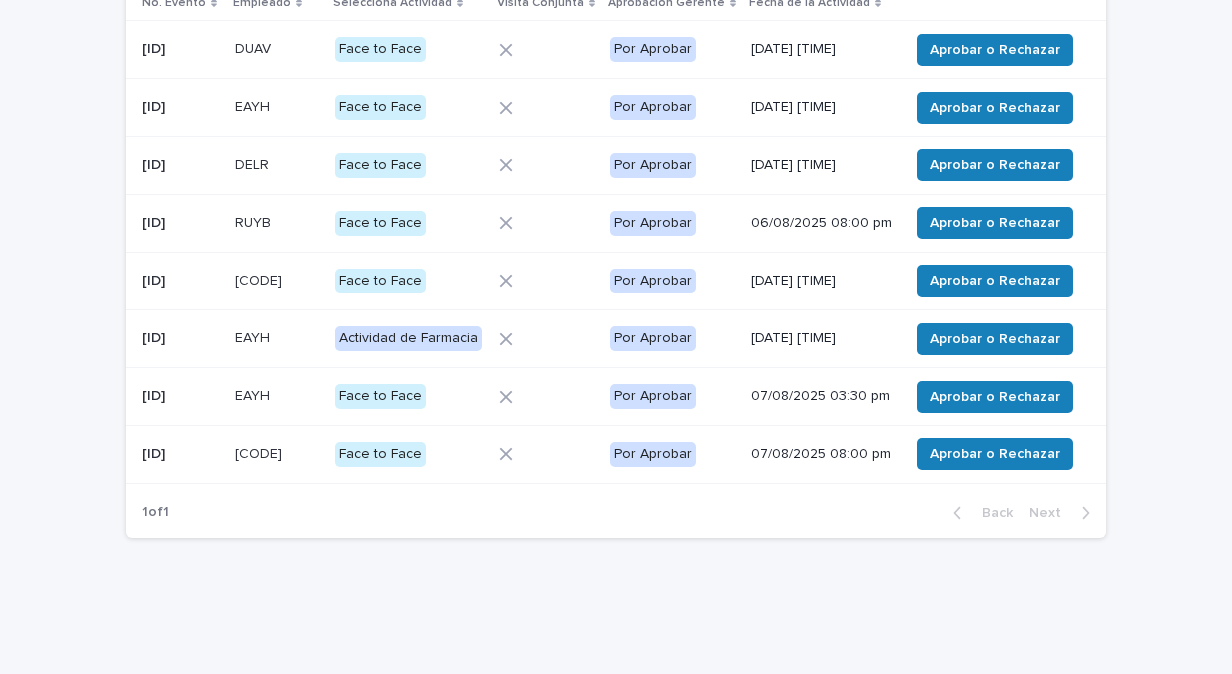 scroll, scrollTop: 278, scrollLeft: 0, axis: vertical 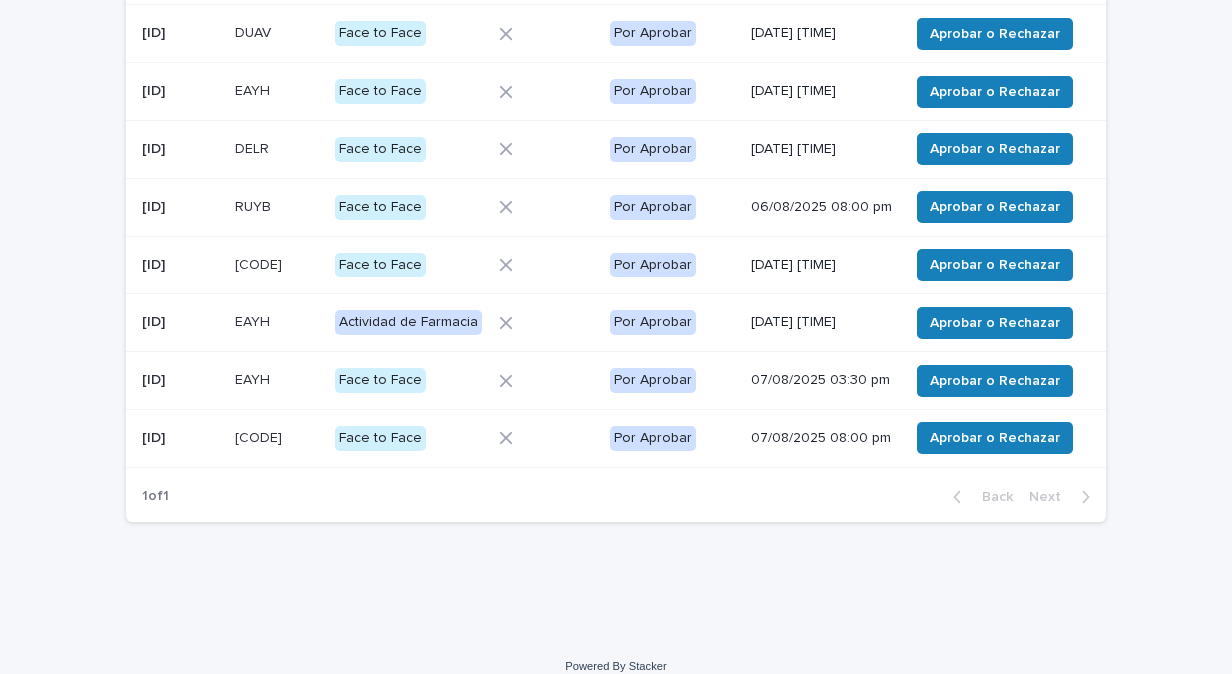 click at bounding box center (546, 92) 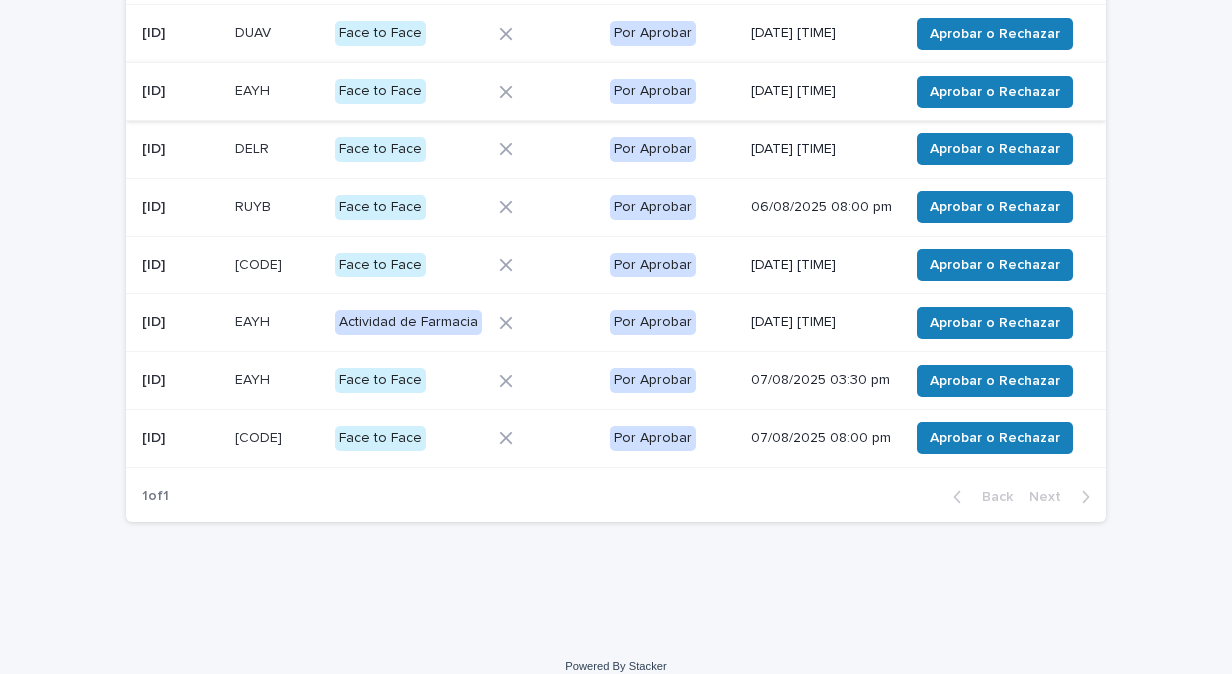 scroll, scrollTop: 0, scrollLeft: 0, axis: both 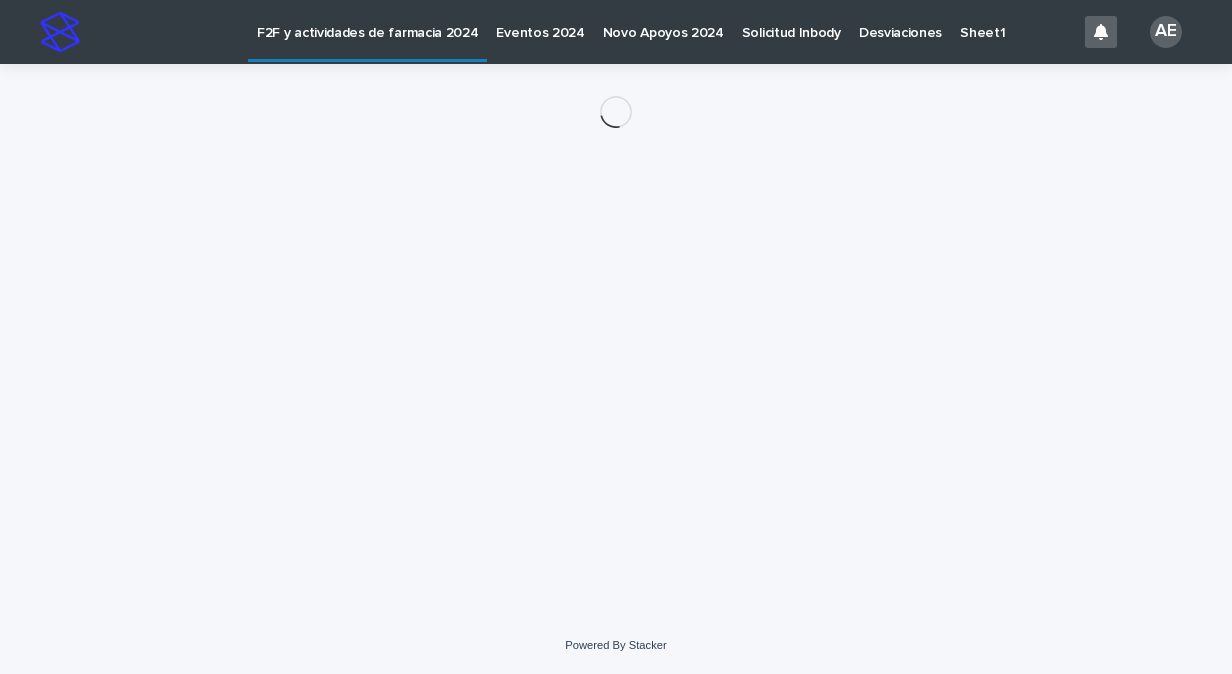 click on "Loading... Saving… Loading... Saving…" at bounding box center (616, 340) 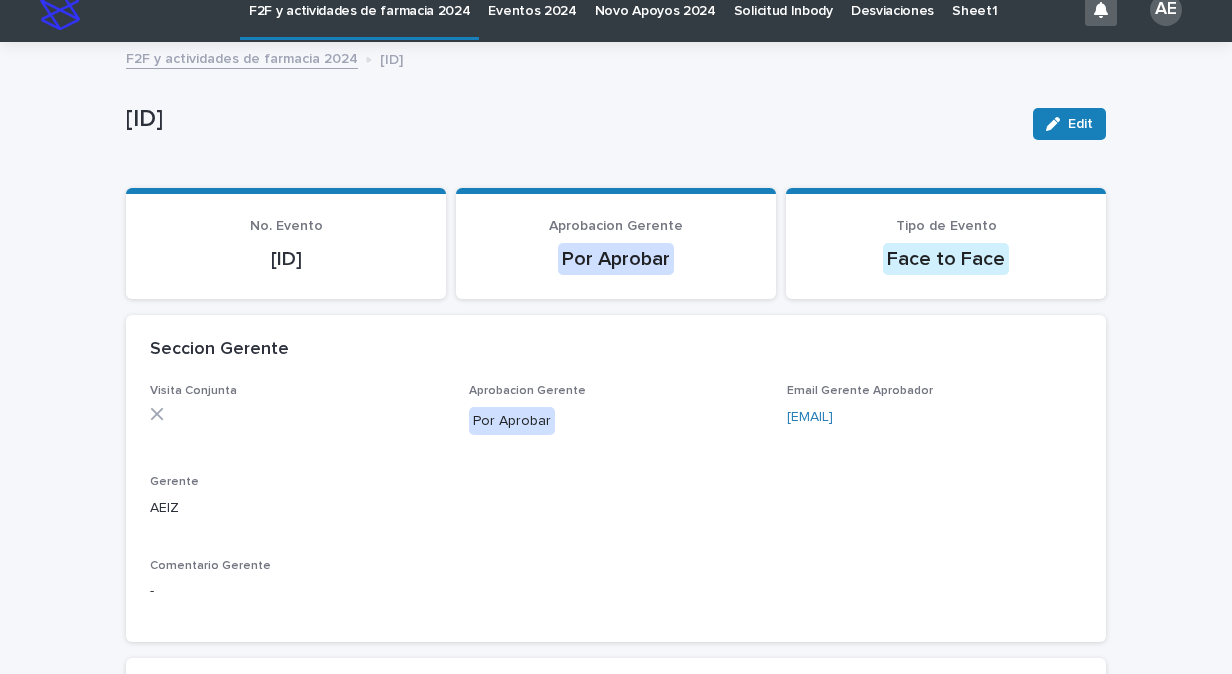 scroll, scrollTop: 0, scrollLeft: 0, axis: both 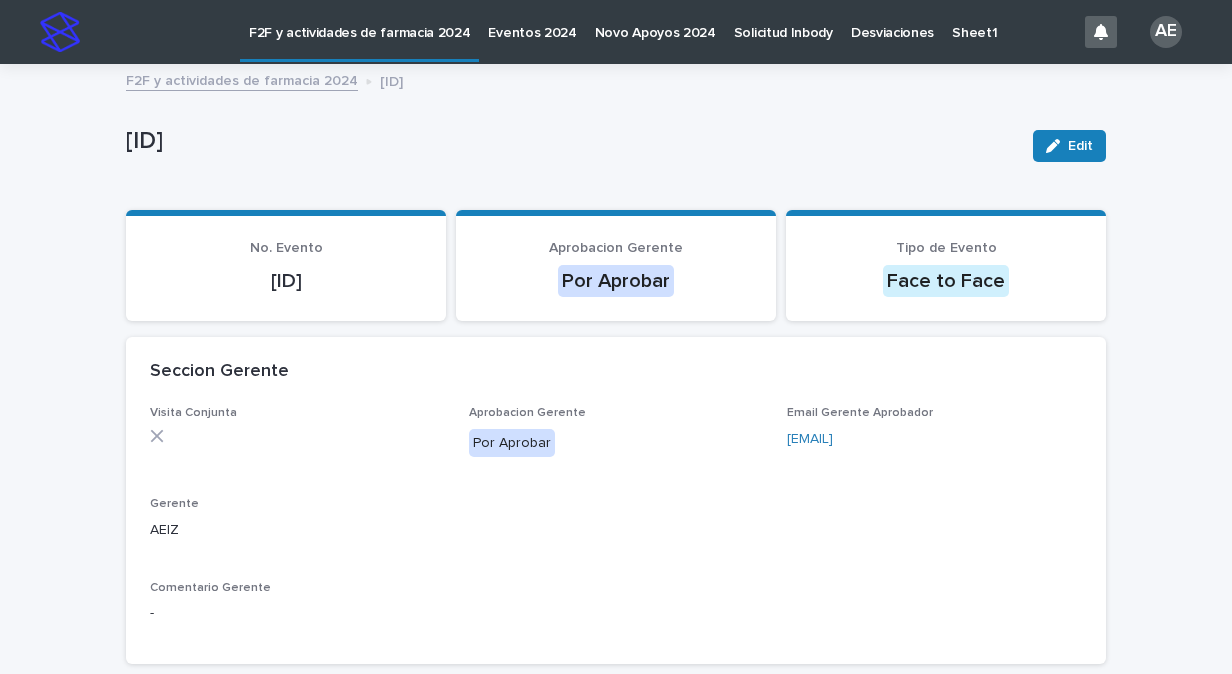 click on "**********" at bounding box center [616, 910] 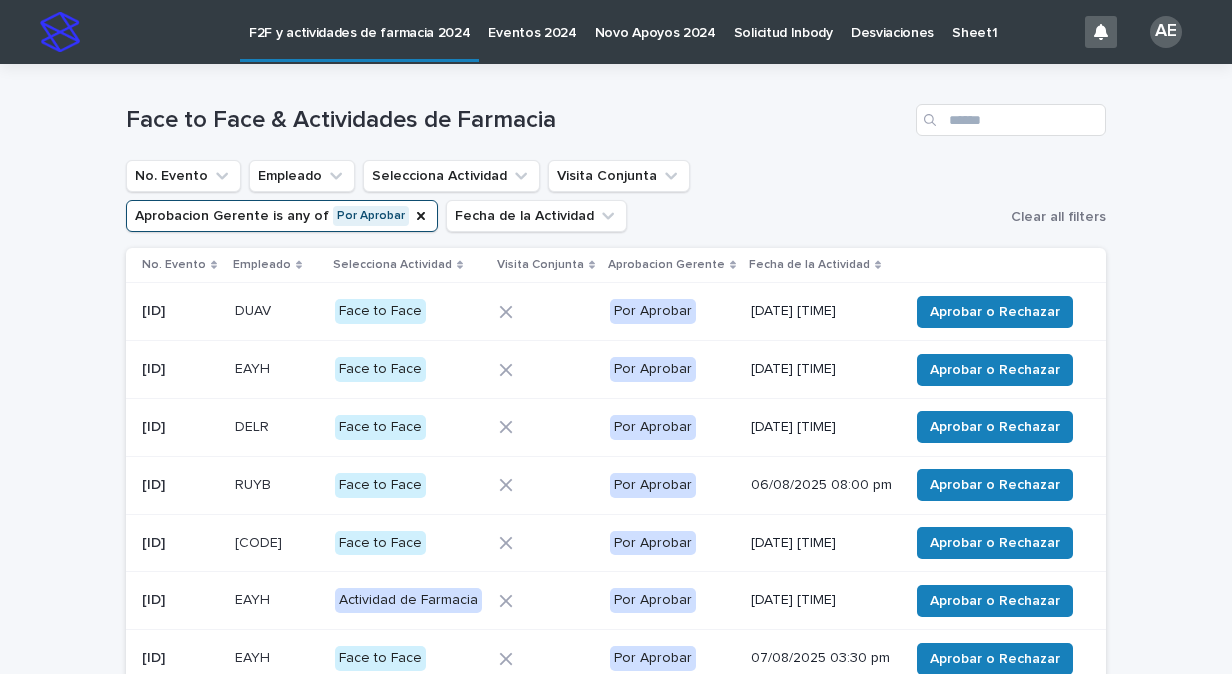 click at bounding box center (546, 370) 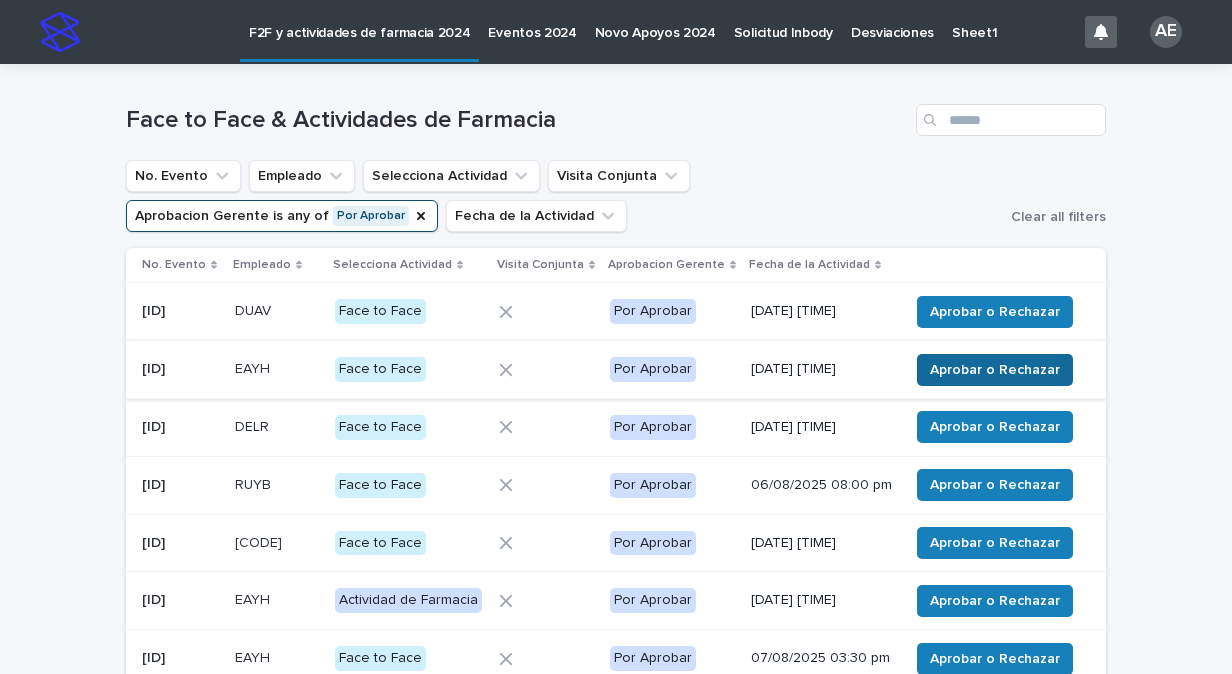 click on "Aprobar o Rechazar" at bounding box center [995, 370] 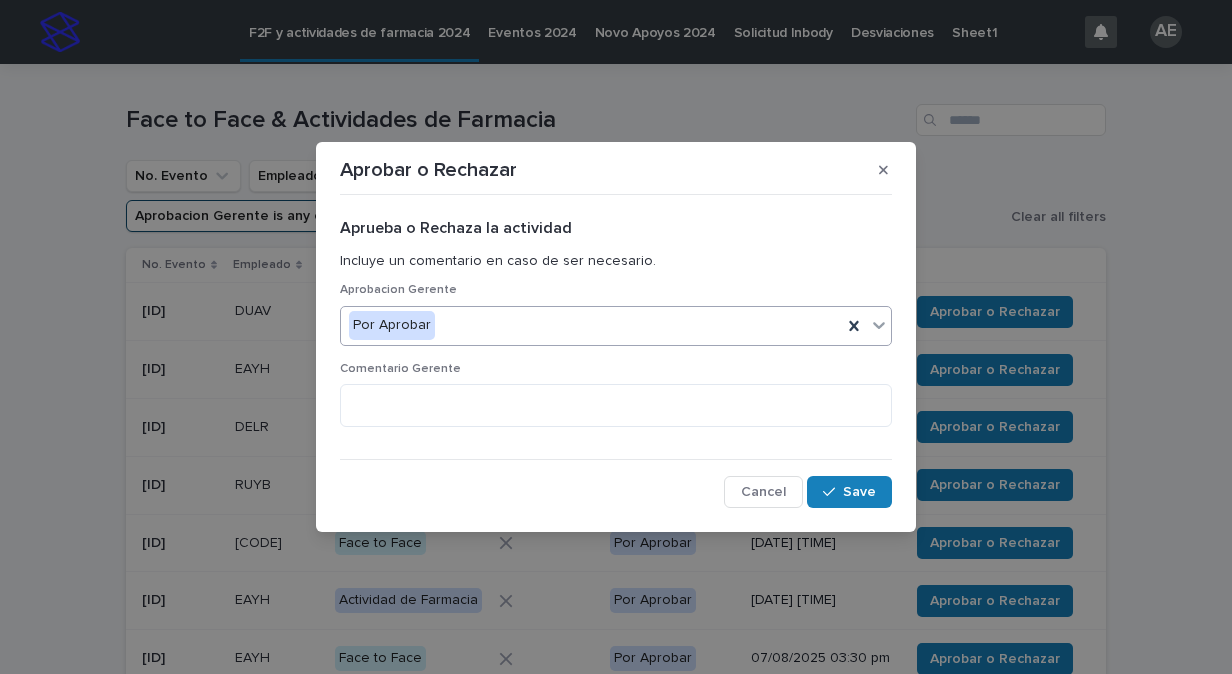 click 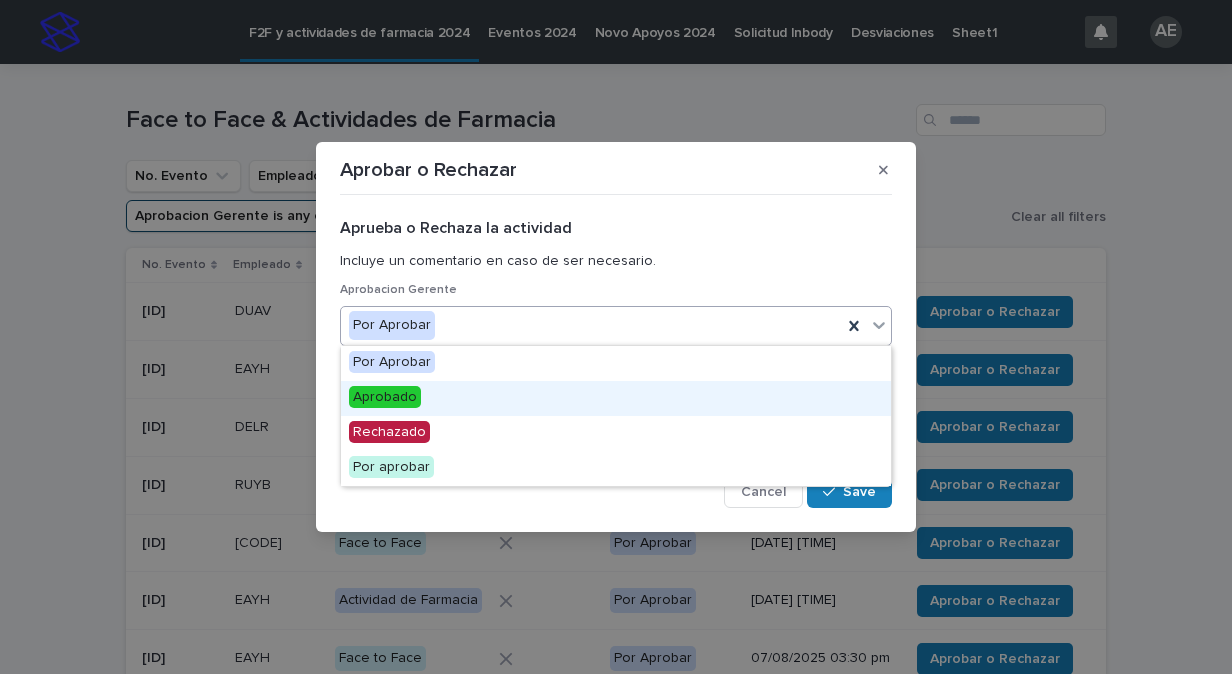 click on "Aprobado" at bounding box center (616, 398) 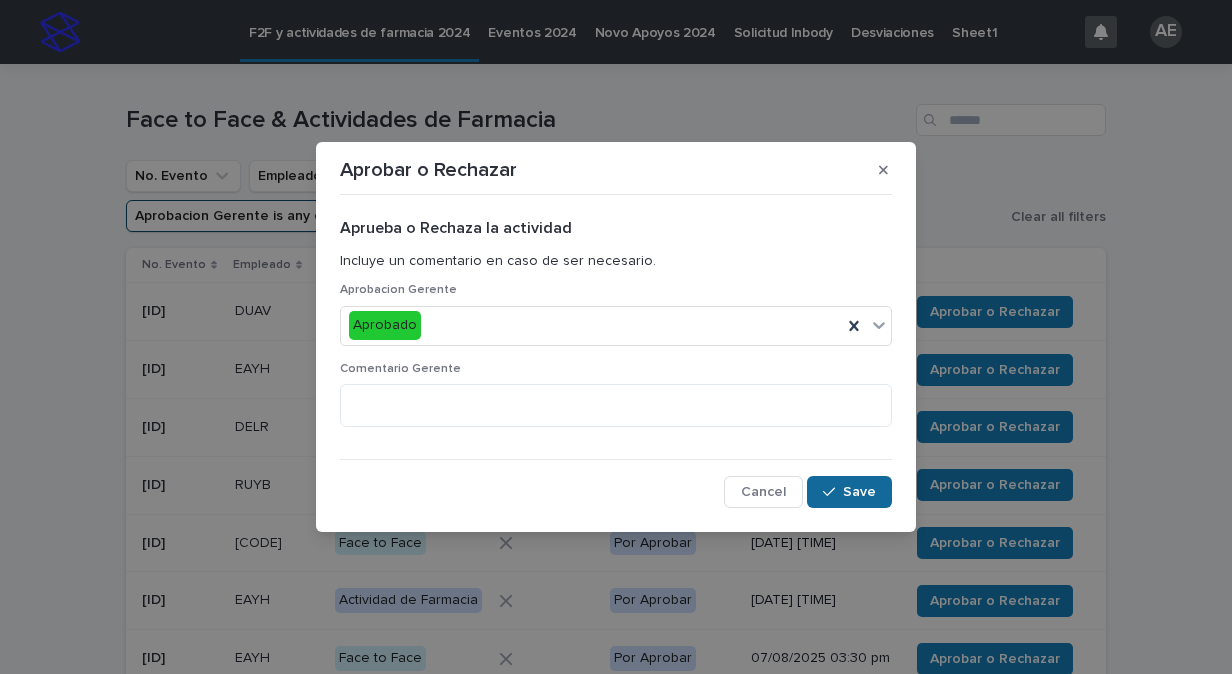 click on "Save" at bounding box center (859, 492) 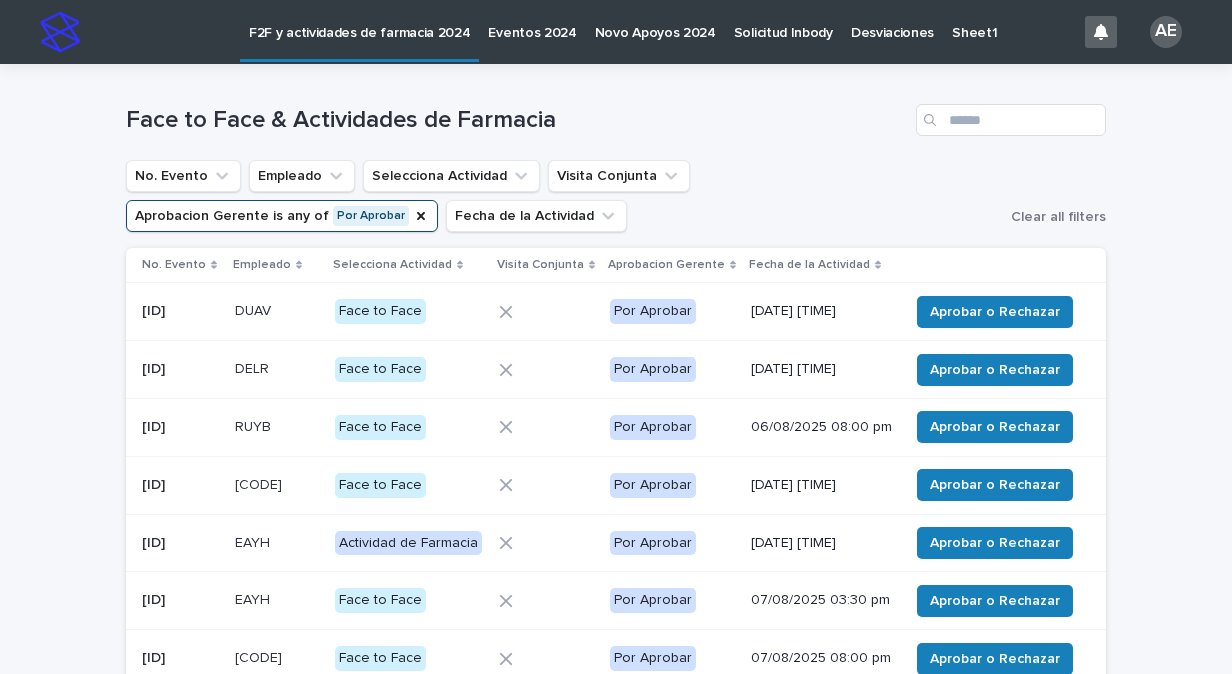 click at bounding box center (546, 370) 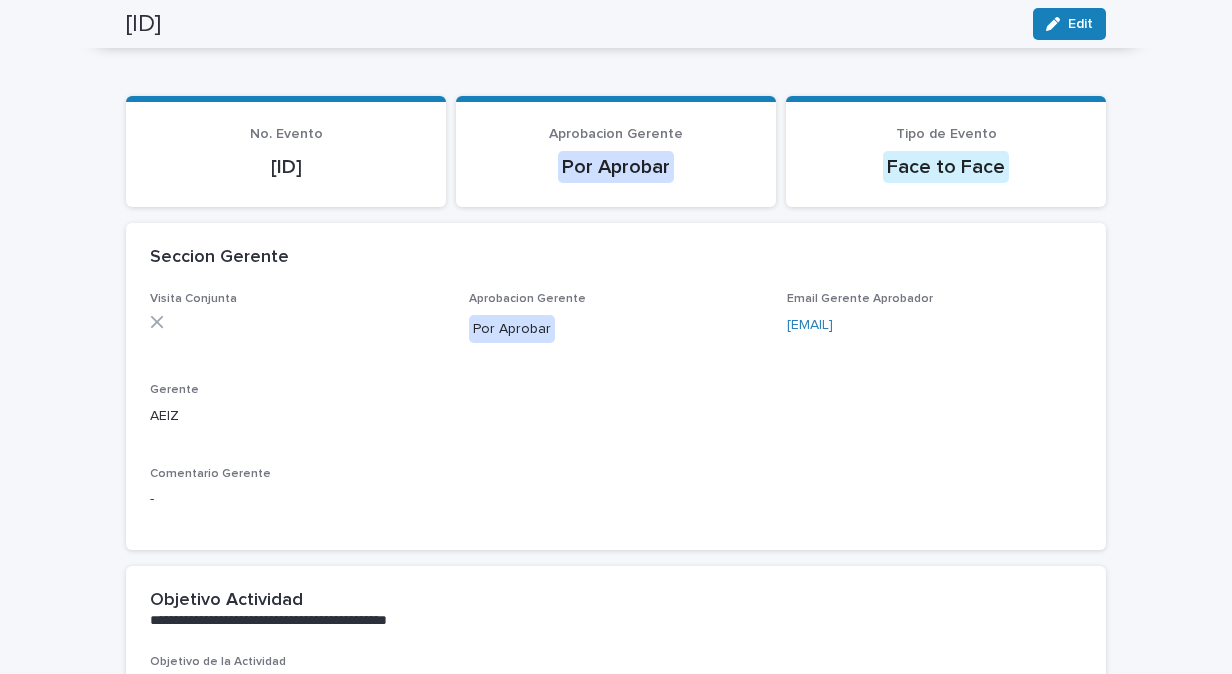 scroll, scrollTop: 9, scrollLeft: 0, axis: vertical 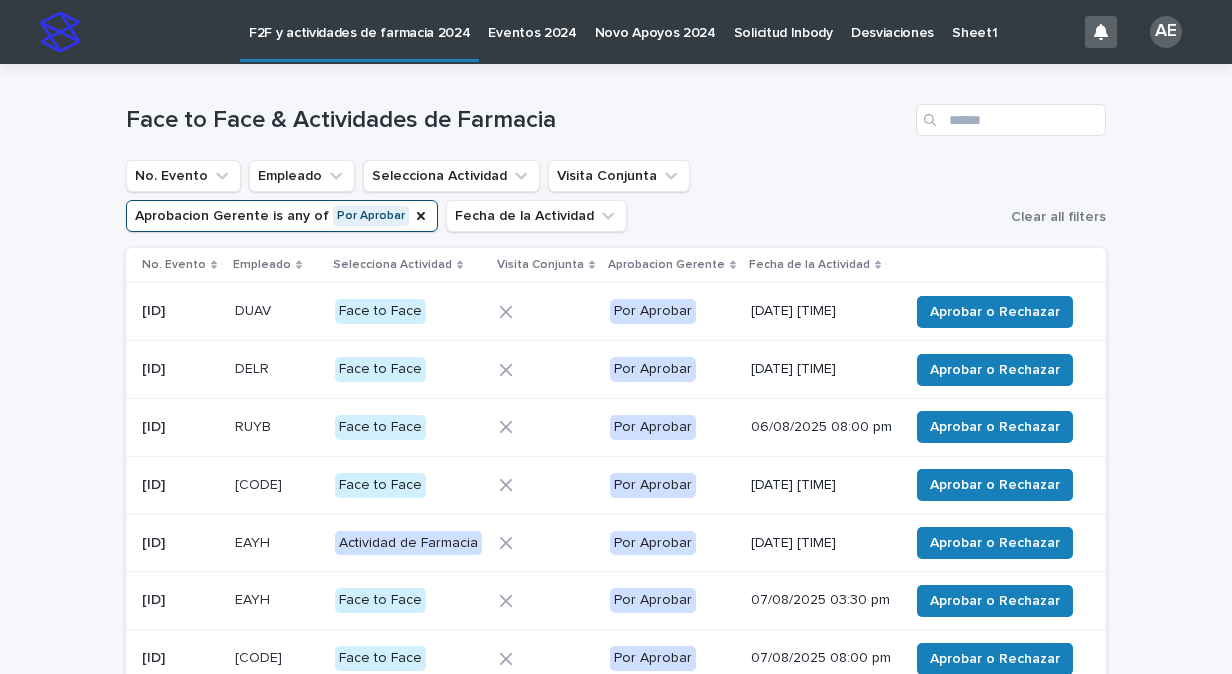 click on "Aprobar o Rechazar" at bounding box center [1003, 370] 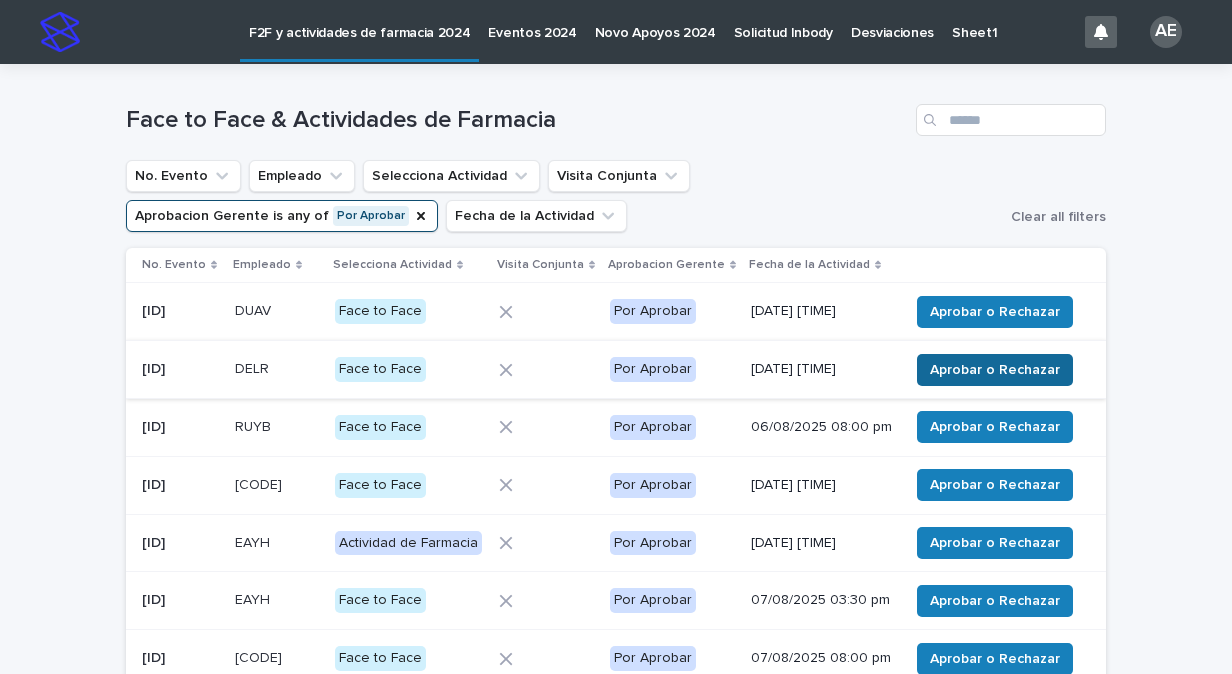 click on "Aprobar o Rechazar" at bounding box center [995, 370] 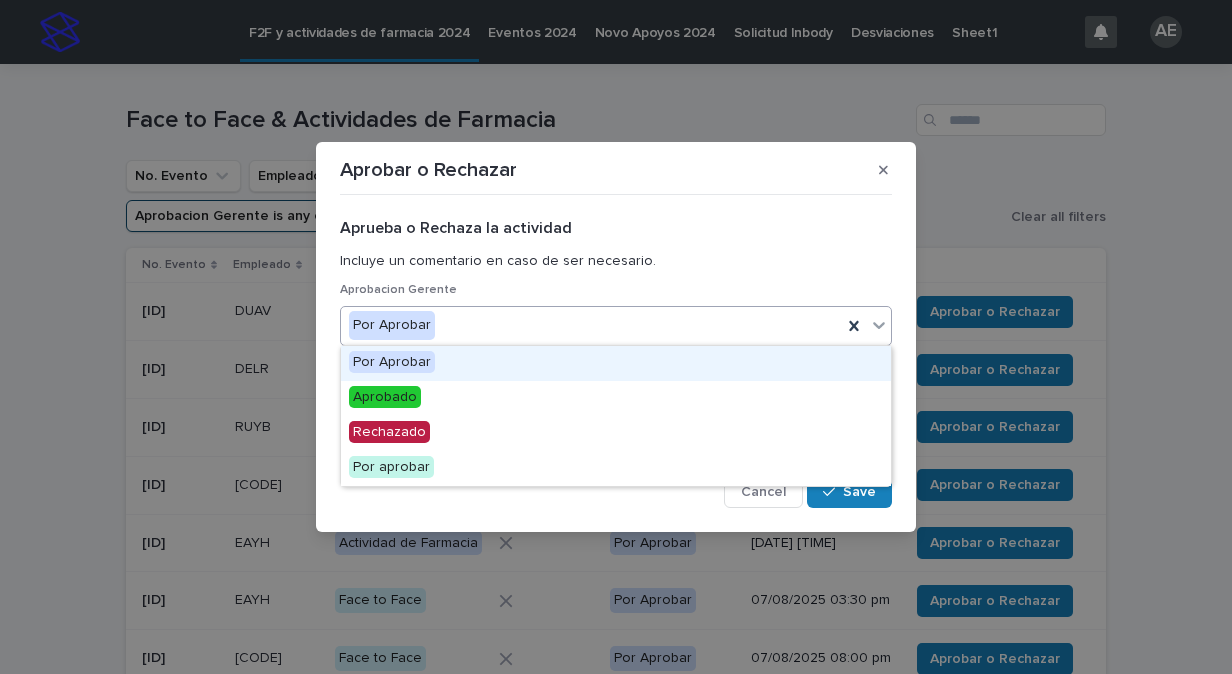 click 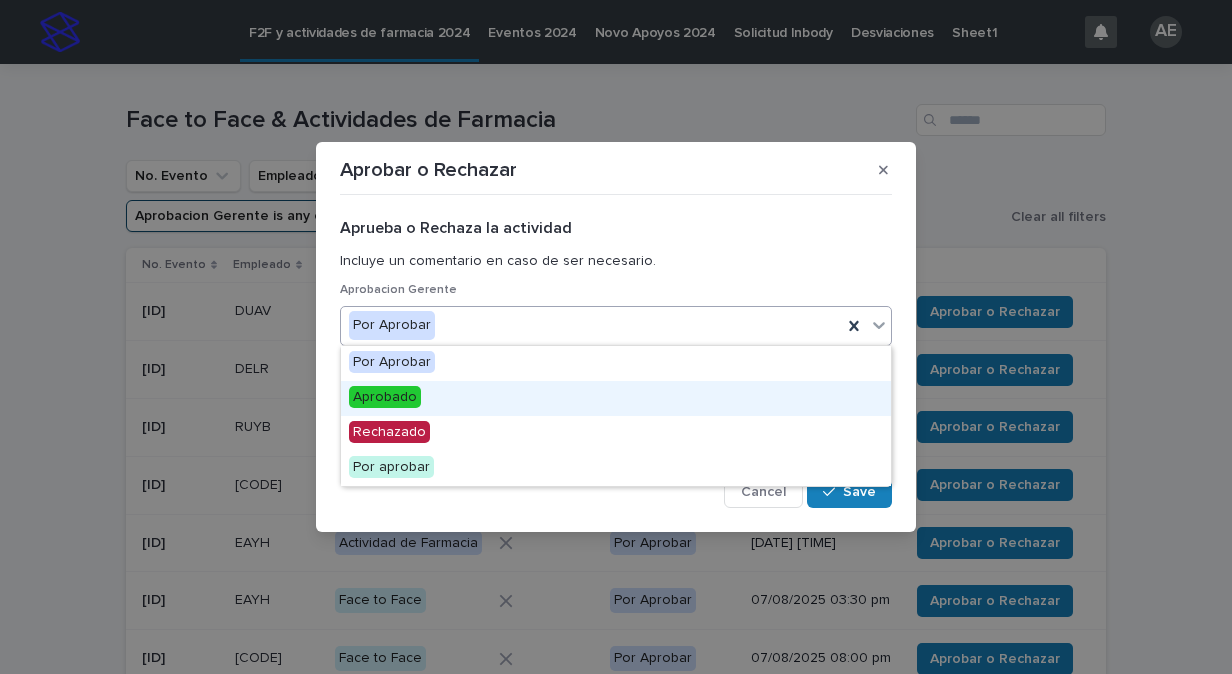 click on "Aprobado" at bounding box center (616, 398) 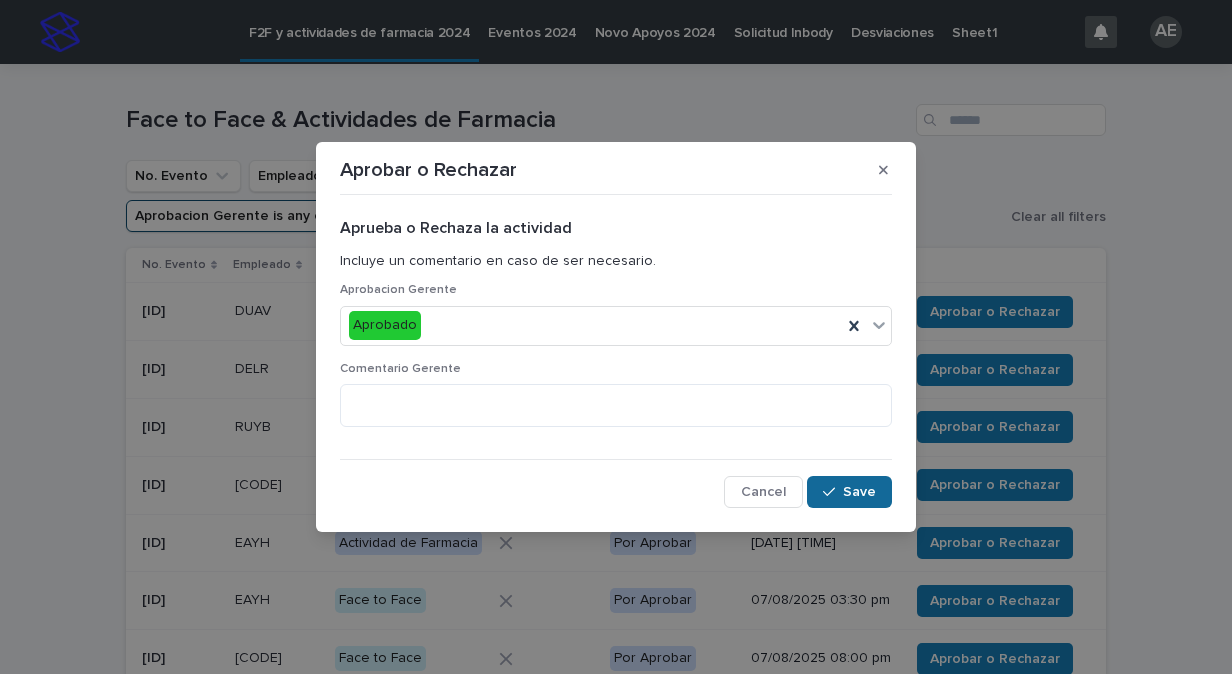 click on "Save" at bounding box center [849, 492] 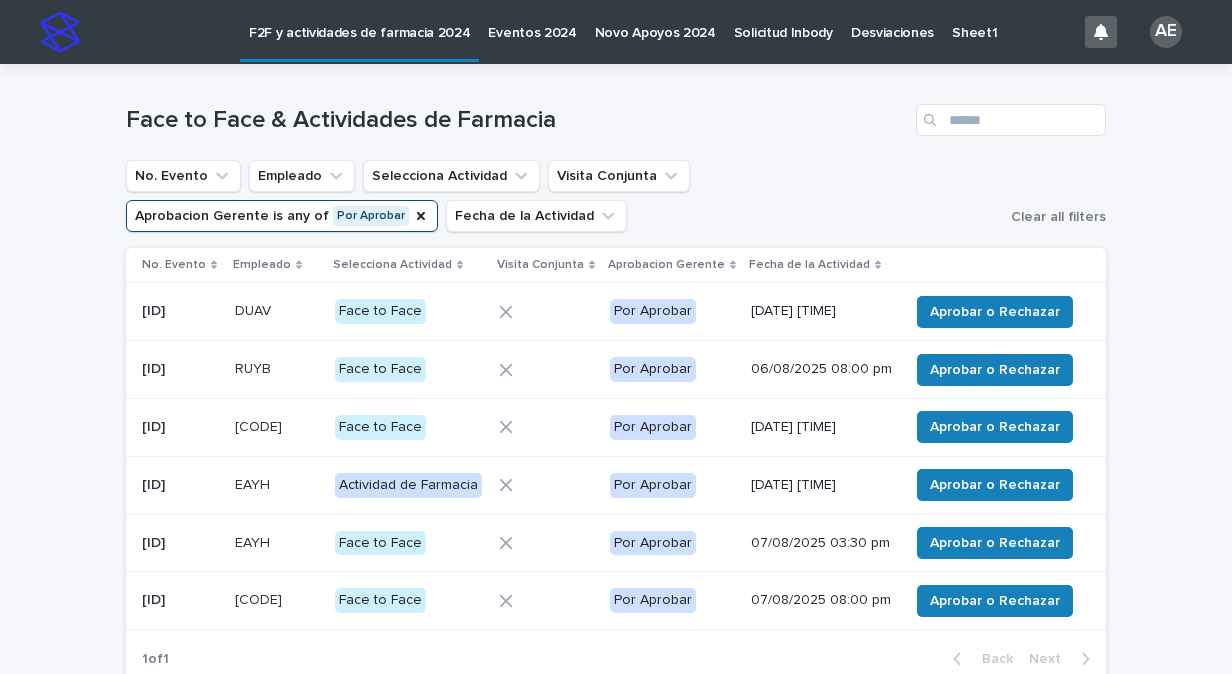 click at bounding box center [546, 370] 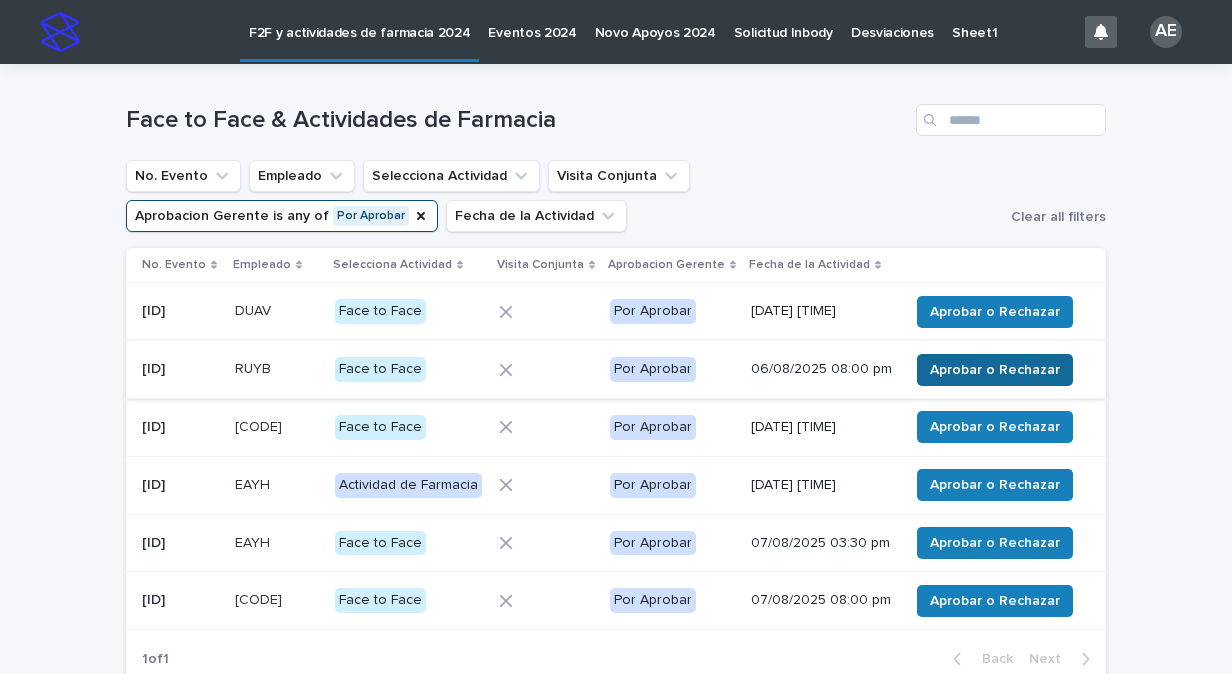 click on "Aprobar o Rechazar" at bounding box center (995, 370) 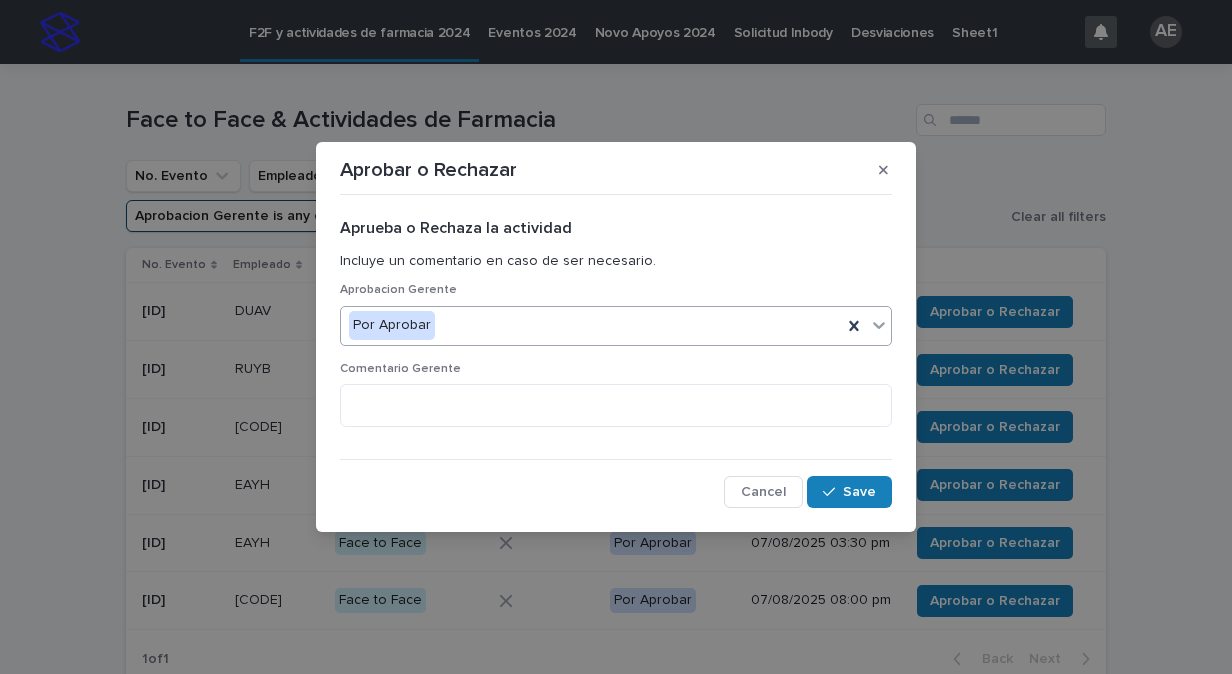 click 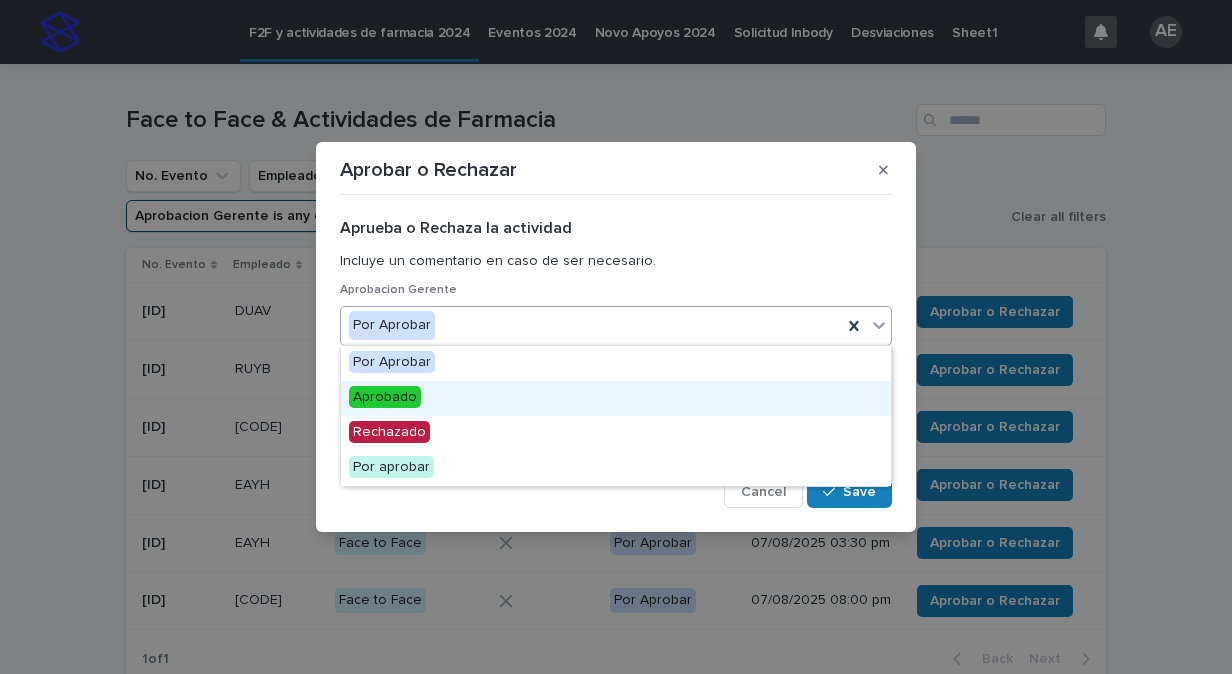 click on "Aprobado" at bounding box center [616, 398] 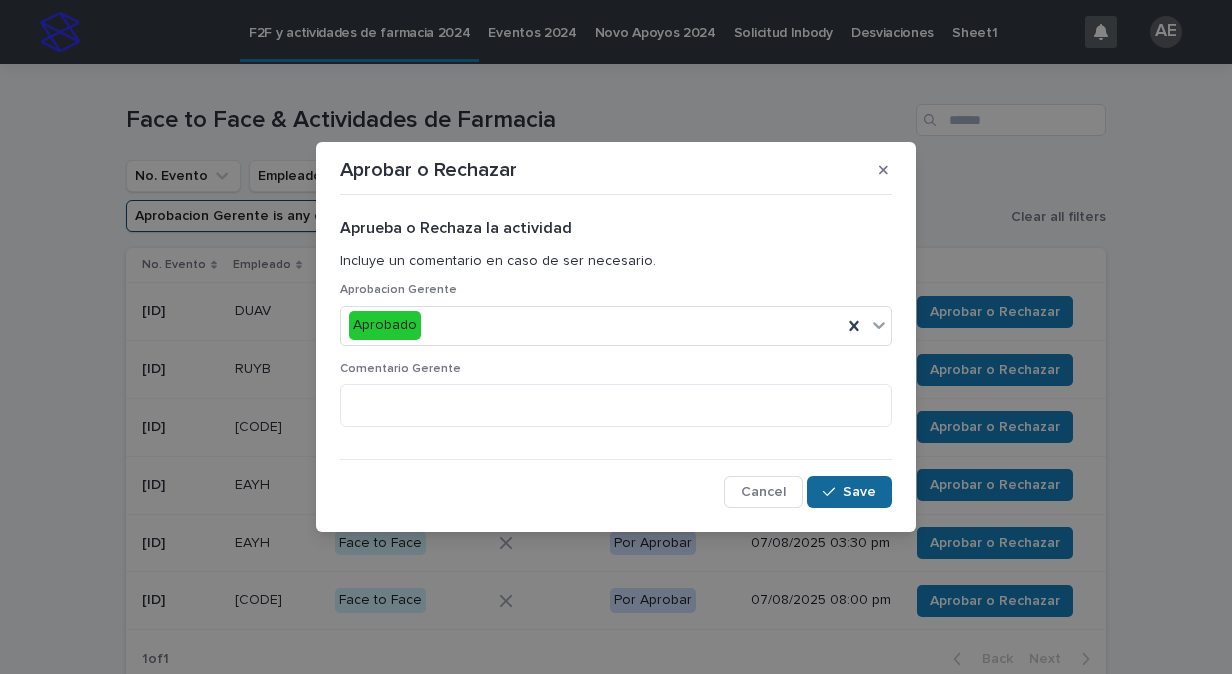 click on "Save" at bounding box center (859, 492) 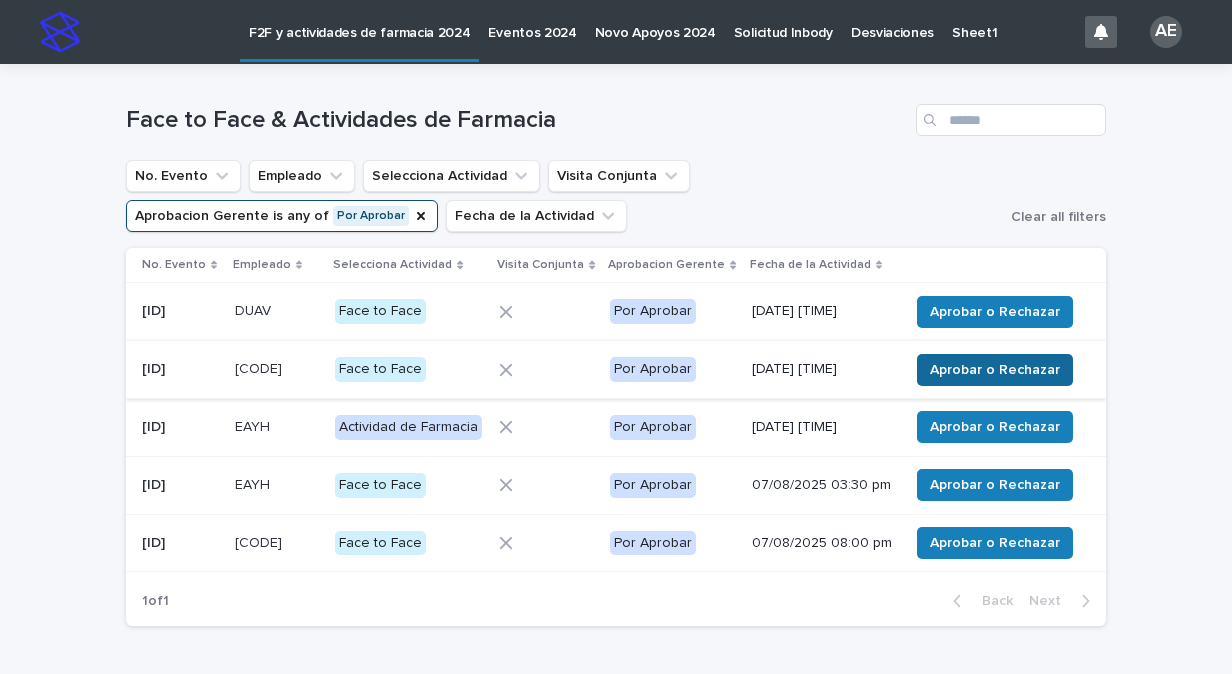 click on "Aprobar o Rechazar" at bounding box center (995, 370) 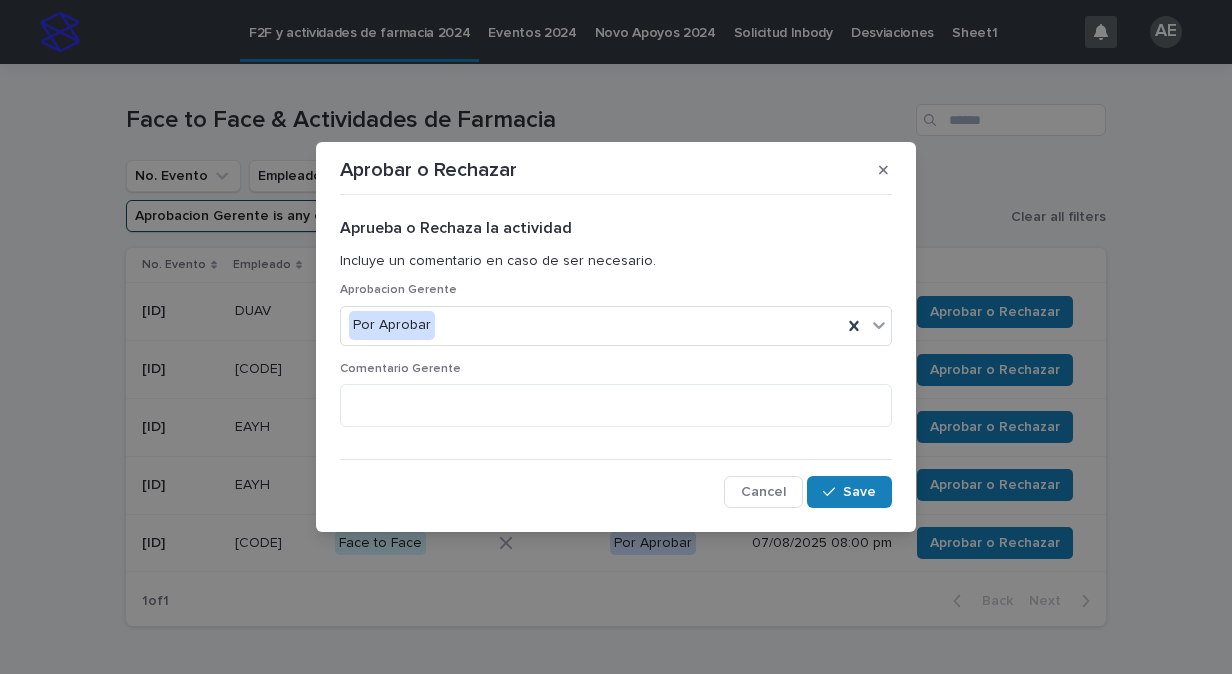click on "Aprobar o Rechazar Aprueba o Rechaza la actividad Incluye un comentario en caso de ser necesario. Aprobacion Gerente Por Aprobar Comentario Gerente Cancel Save" at bounding box center [616, 337] 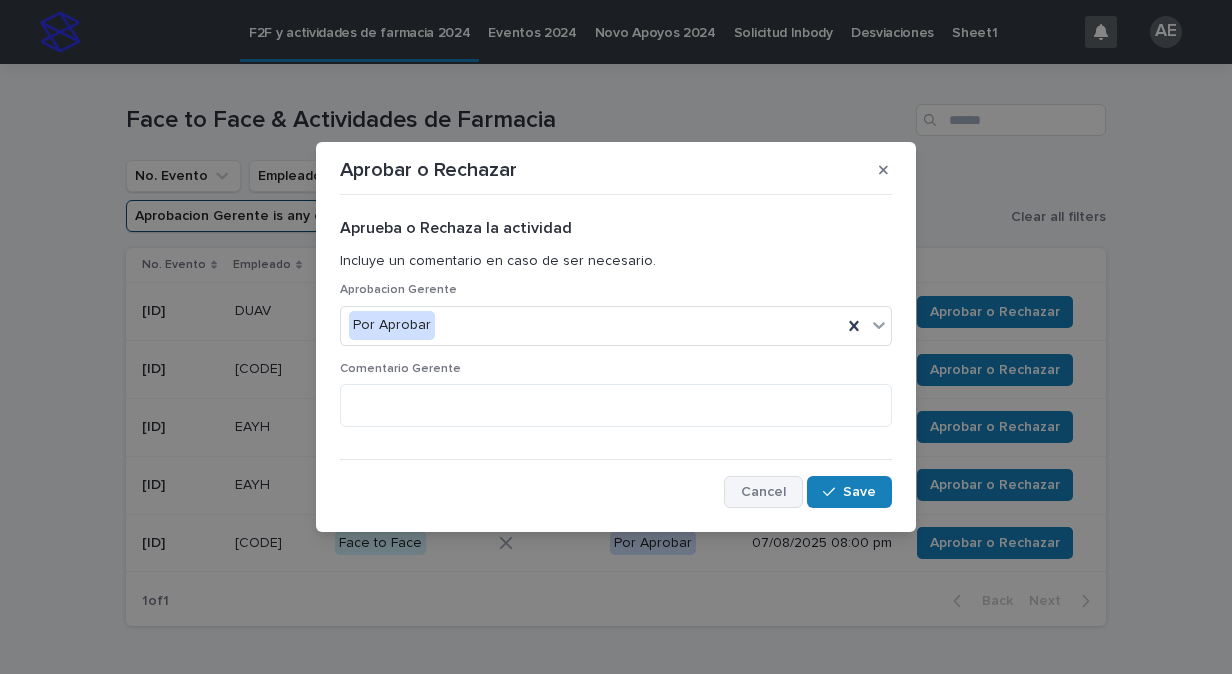 click on "Cancel" at bounding box center (763, 492) 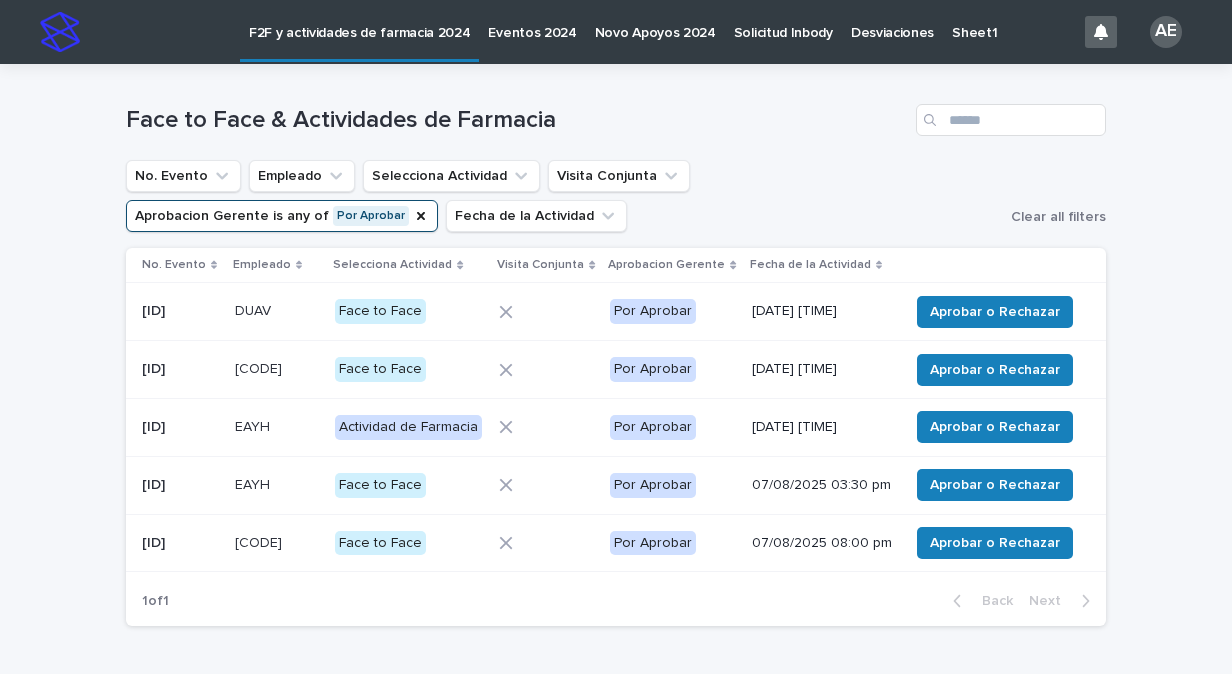 click at bounding box center [546, 370] 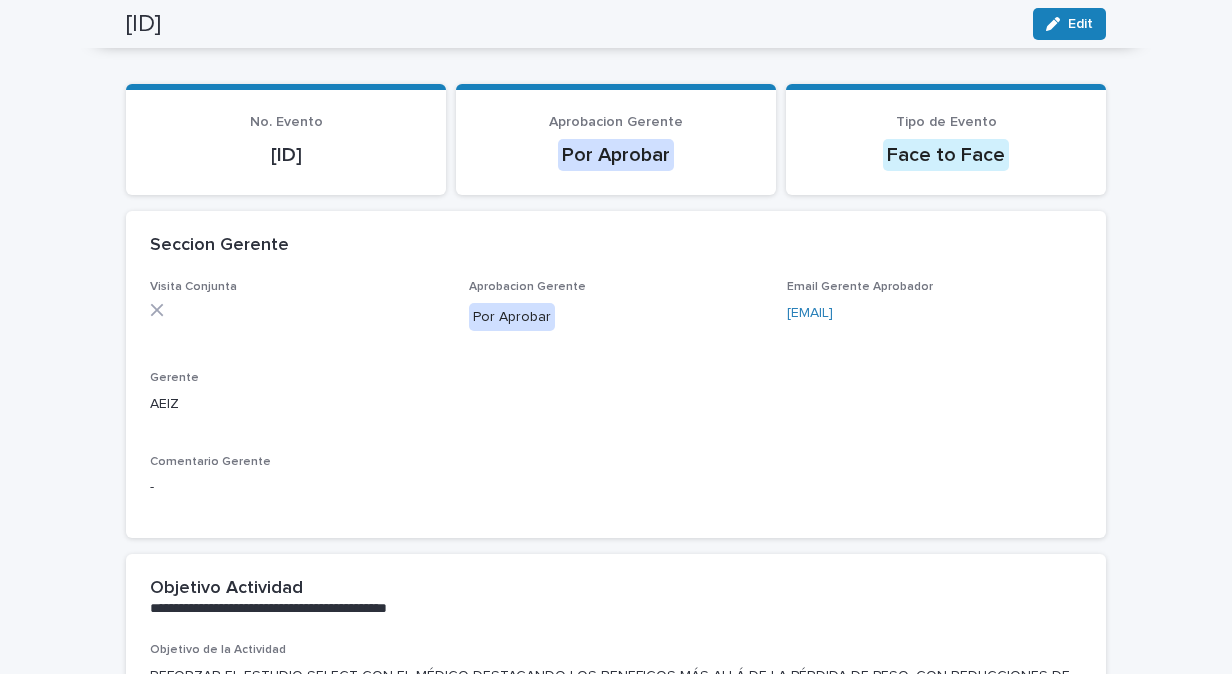 scroll, scrollTop: 121, scrollLeft: 0, axis: vertical 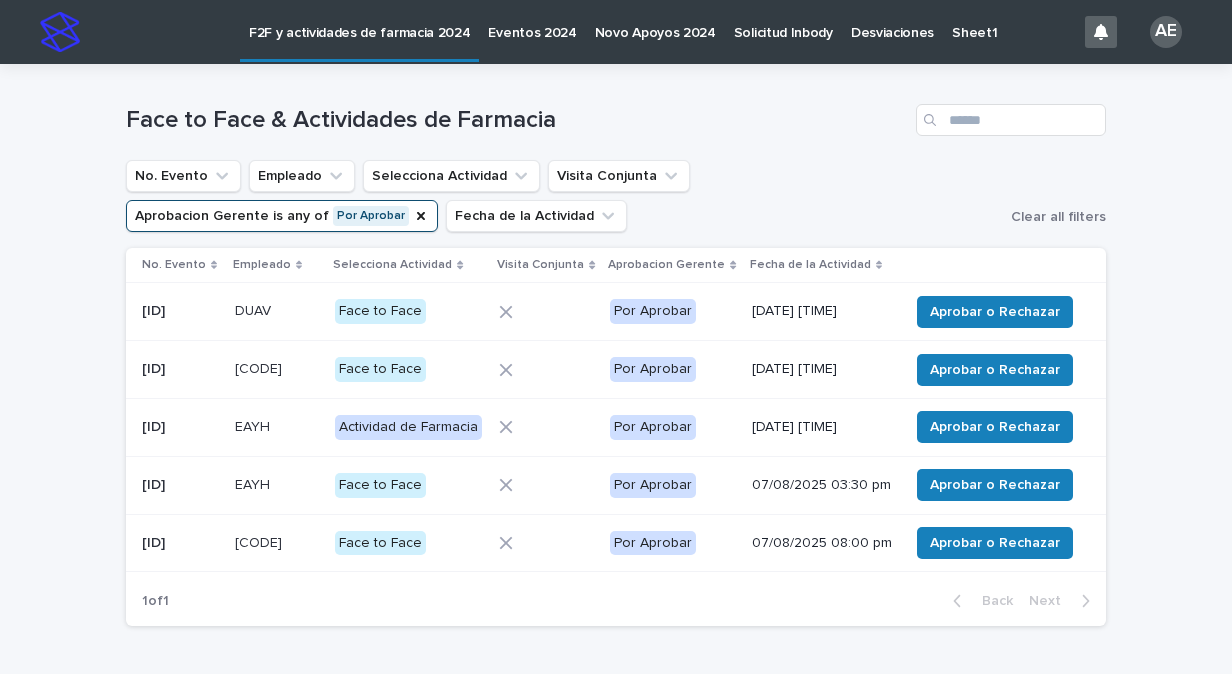 click at bounding box center (546, 370) 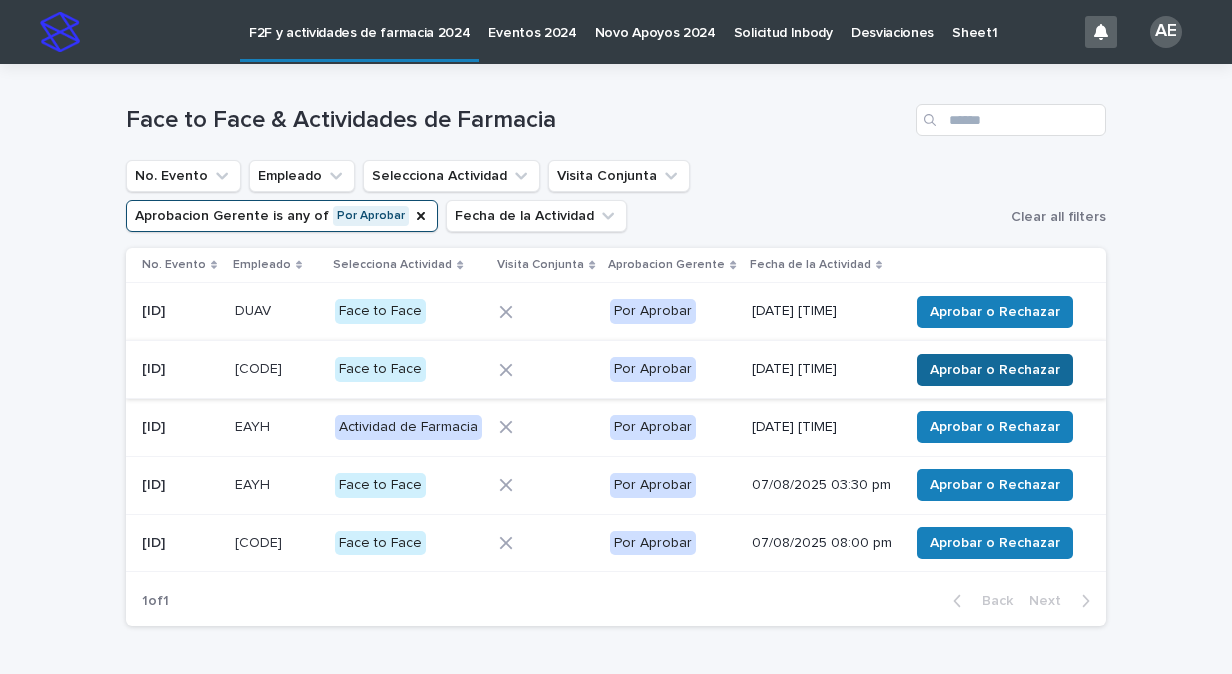 click on "Aprobar o Rechazar" at bounding box center (995, 370) 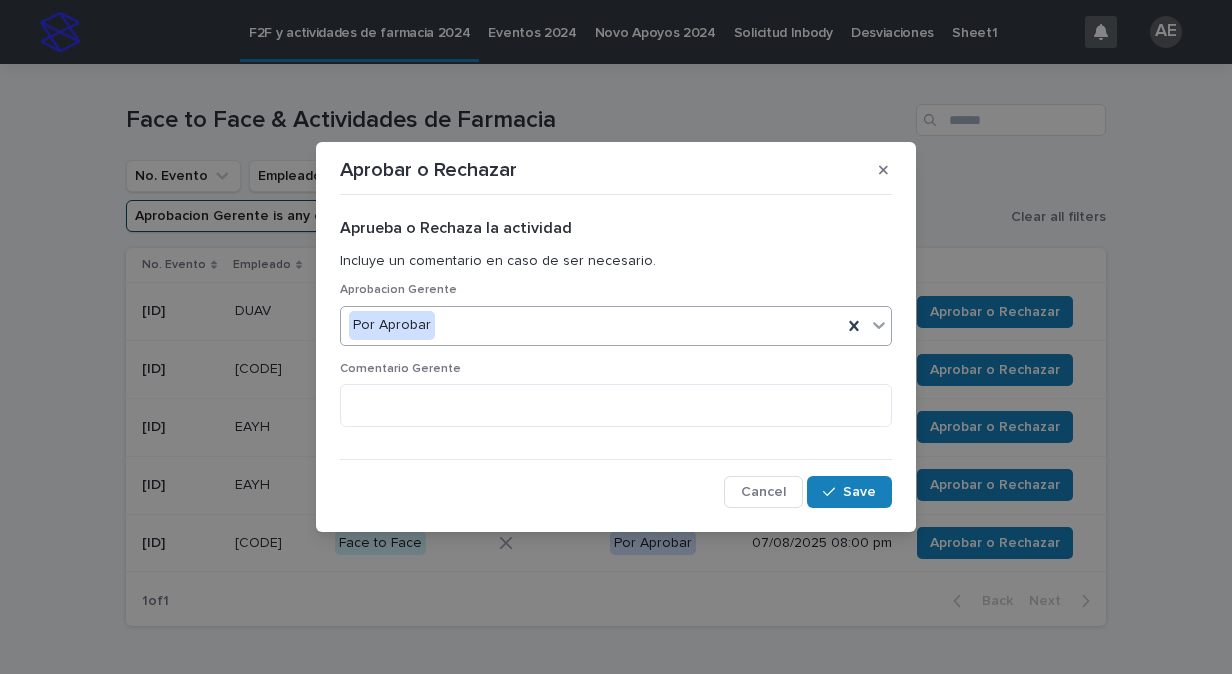 click at bounding box center (879, 325) 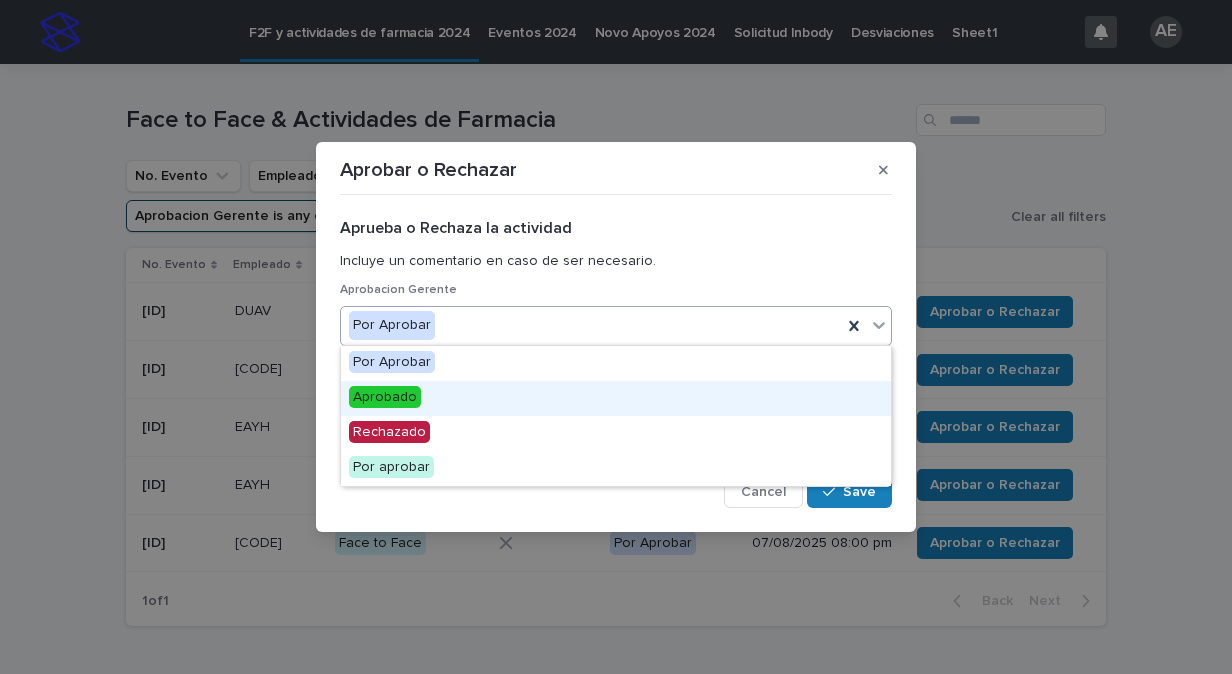 click on "Aprobado" at bounding box center [616, 398] 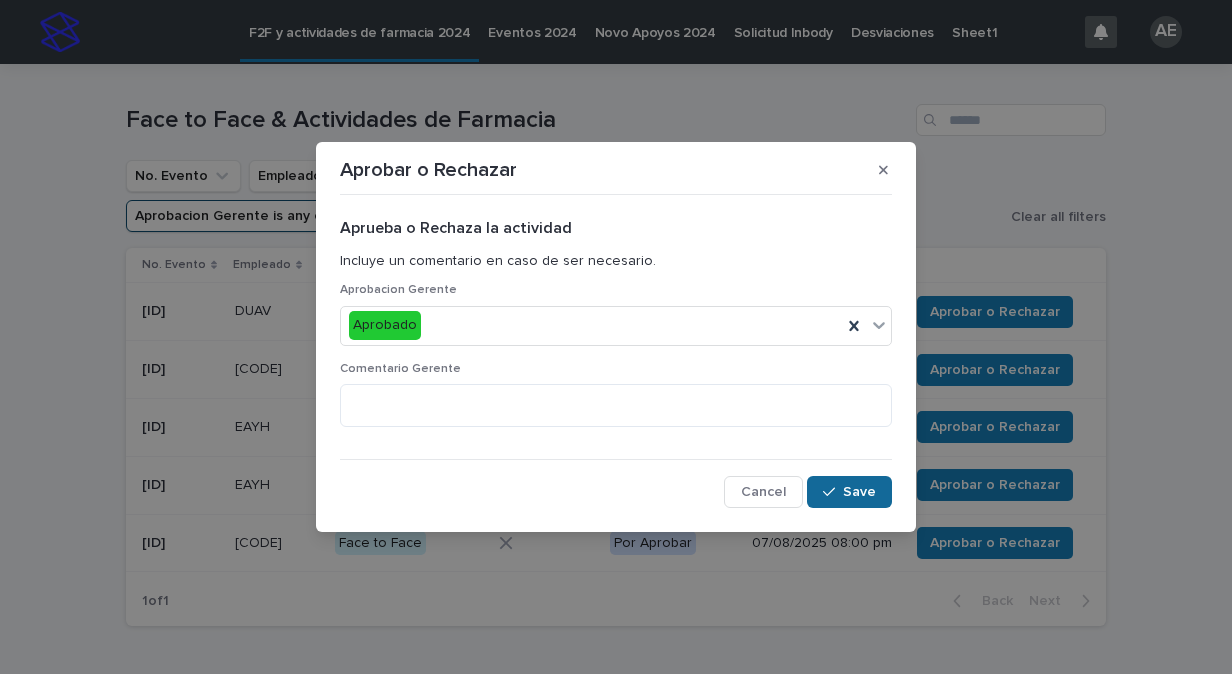 click 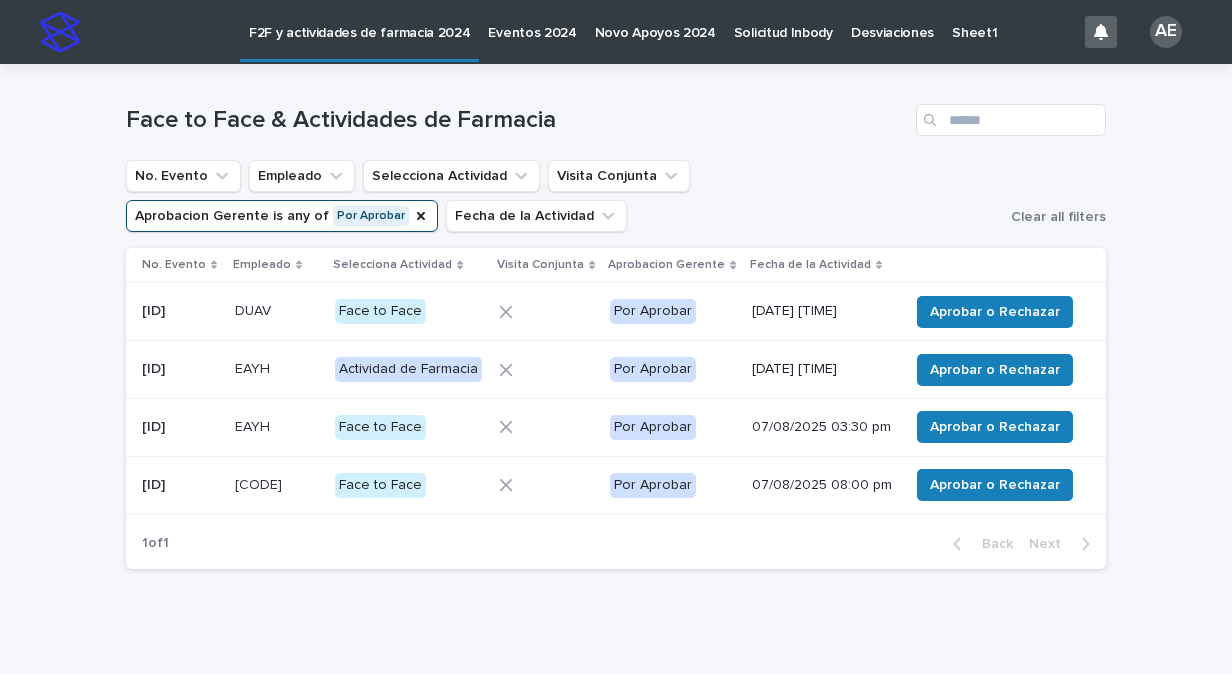 click at bounding box center [546, 370] 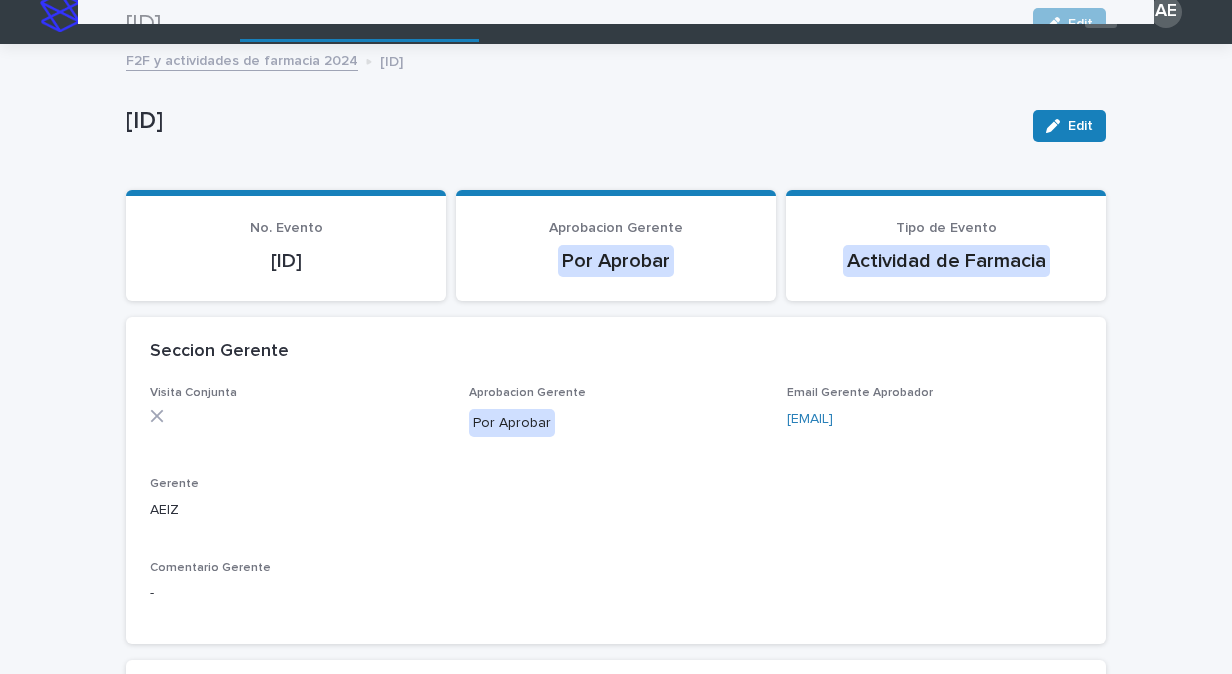 scroll, scrollTop: 13, scrollLeft: 0, axis: vertical 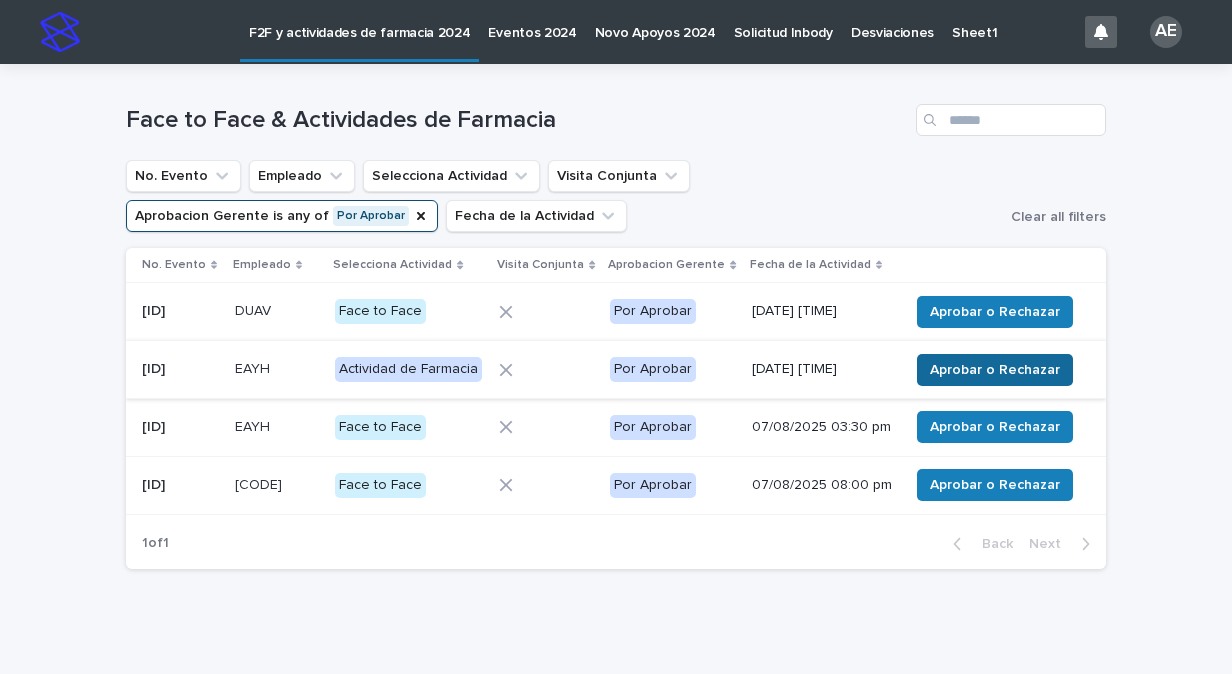 click on "Aprobar o Rechazar" at bounding box center (995, 370) 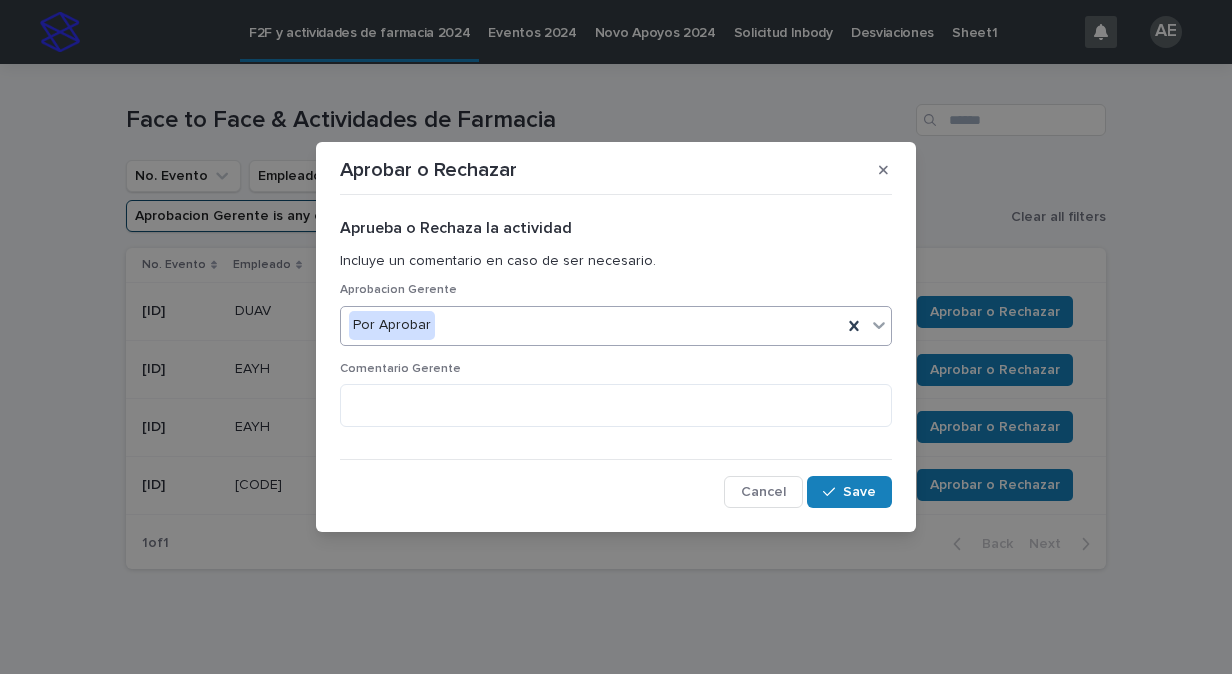 click 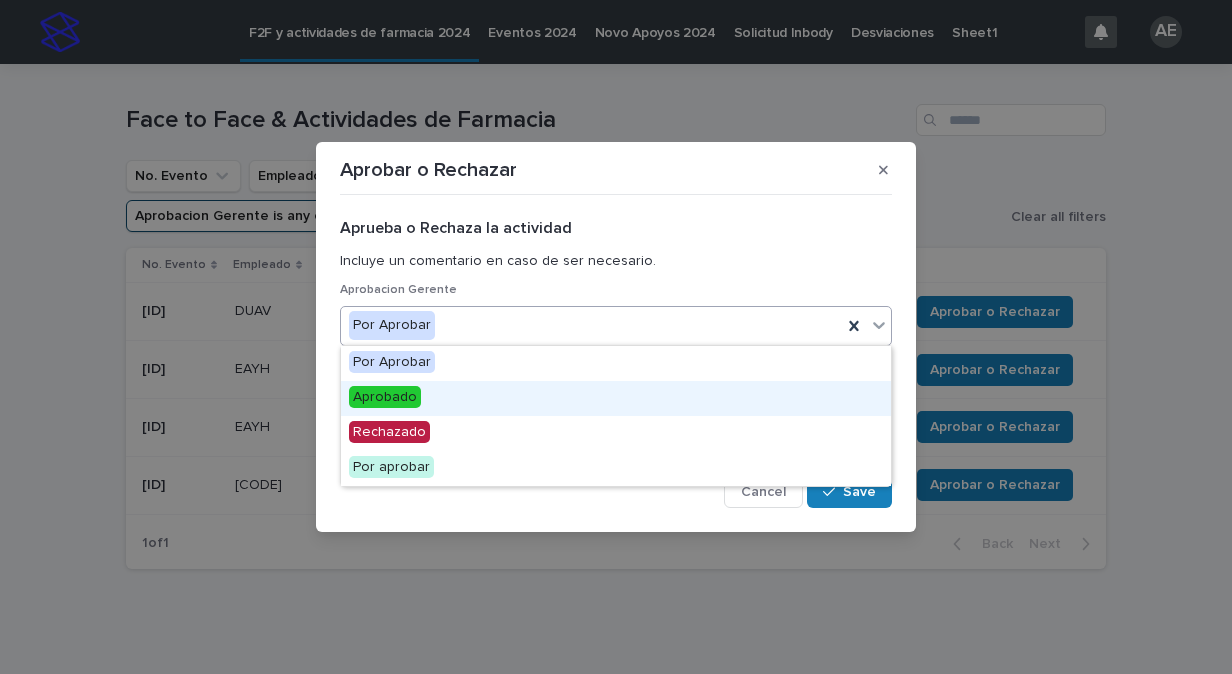 click on "Aprobado" at bounding box center (616, 398) 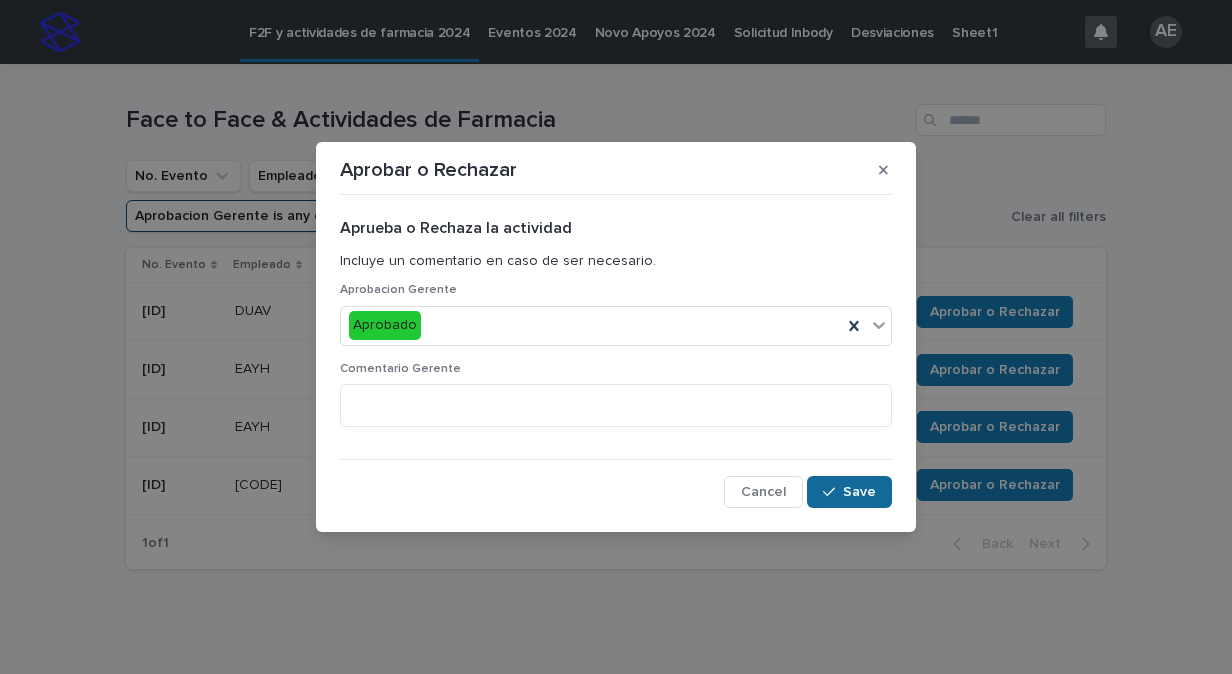 click on "Save" at bounding box center [859, 492] 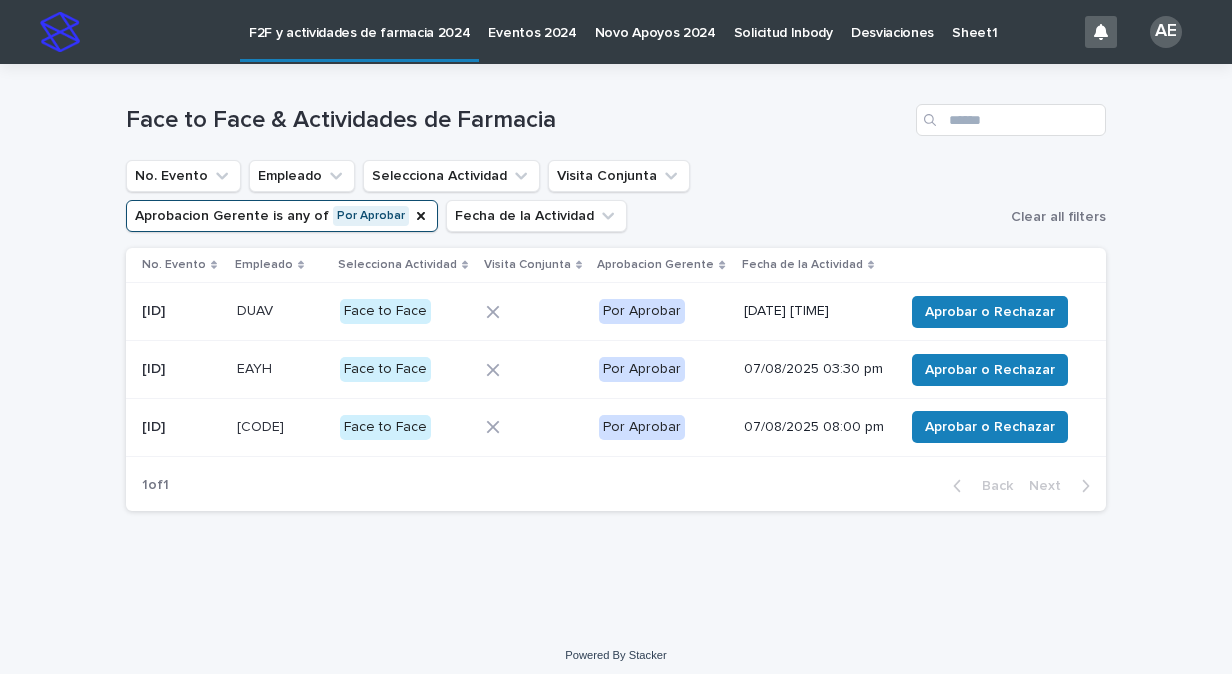 click at bounding box center (534, 370) 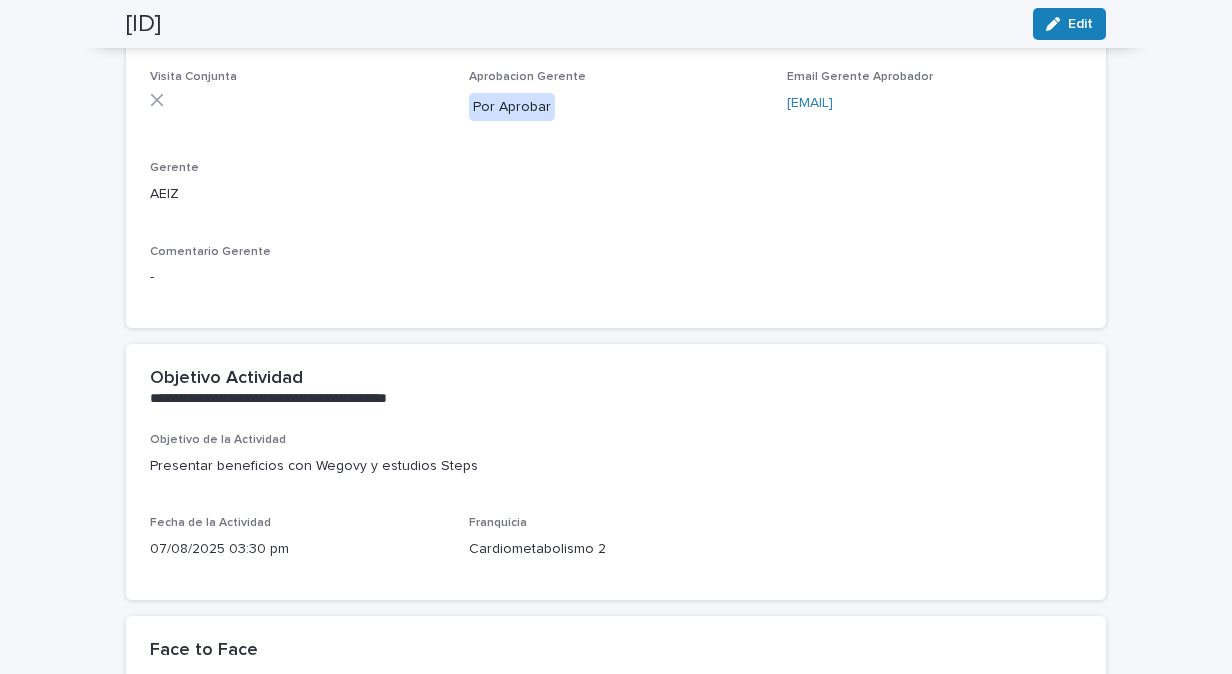 scroll, scrollTop: 0, scrollLeft: 0, axis: both 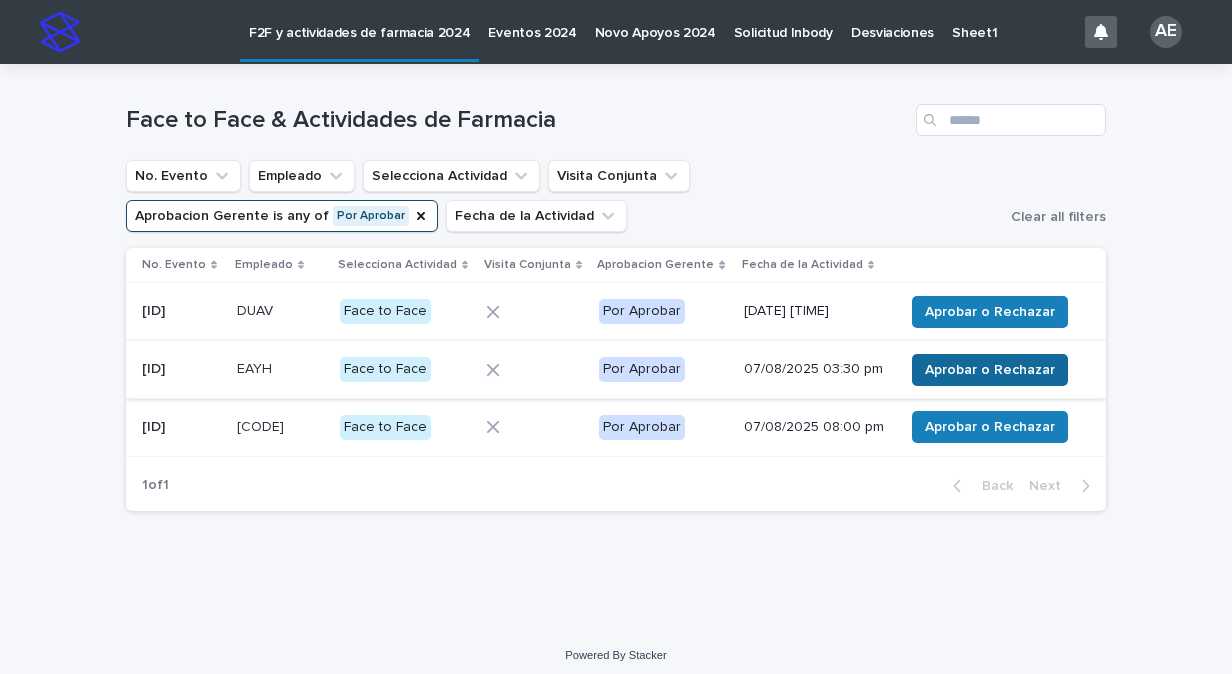 click on "Aprobar o Rechazar" at bounding box center (990, 370) 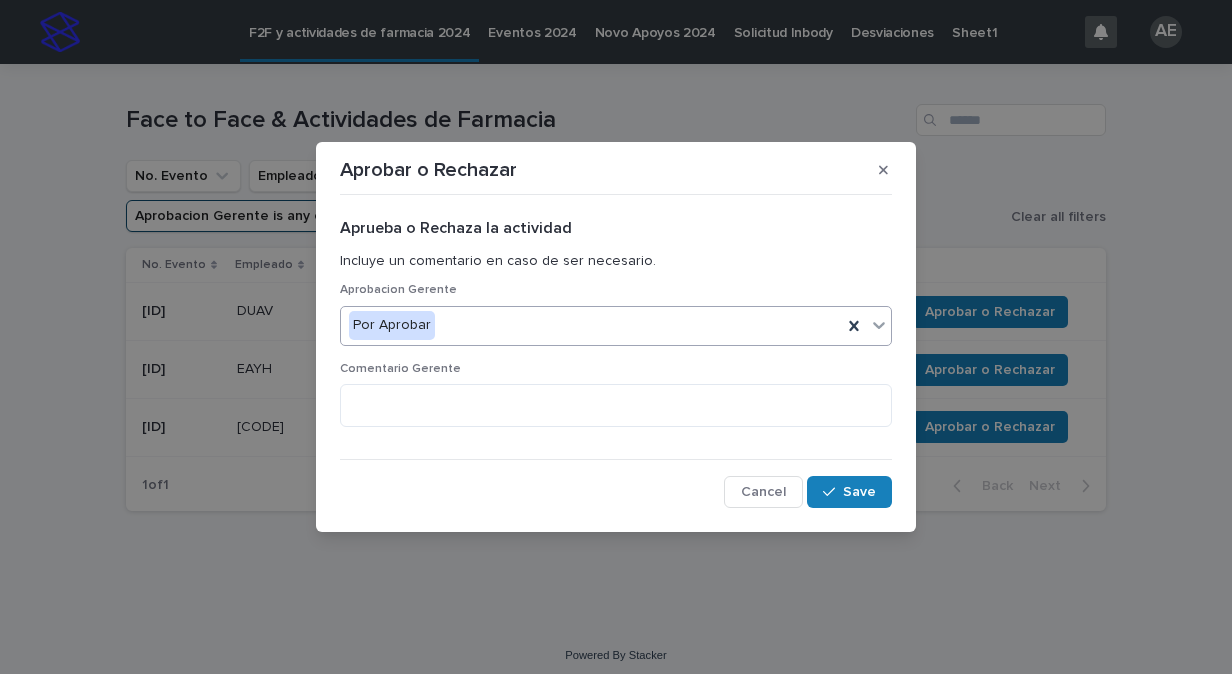 click 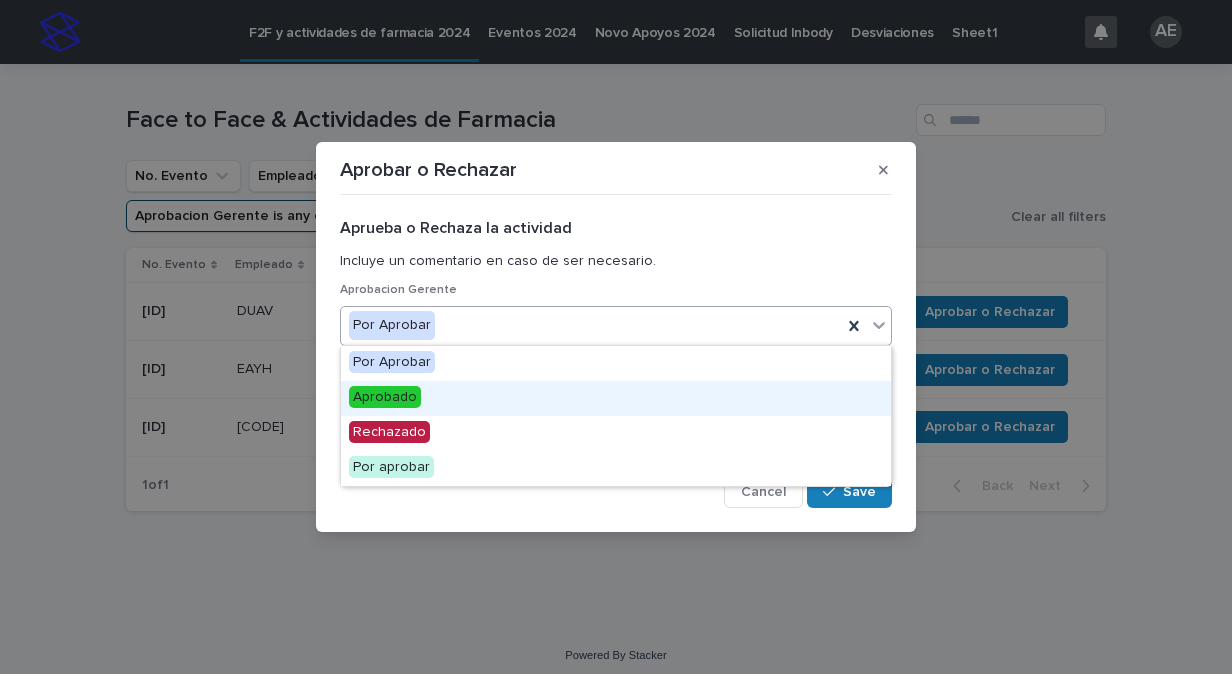 click on "Aprobado" at bounding box center [616, 398] 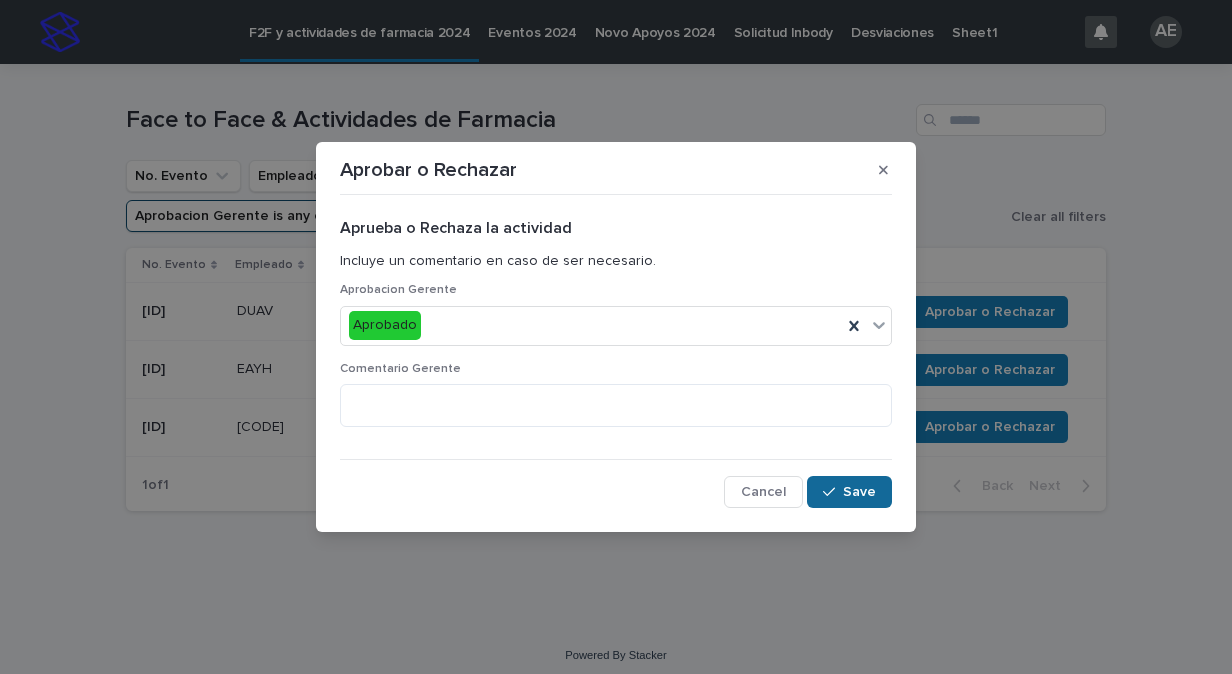 click on "Save" at bounding box center (849, 492) 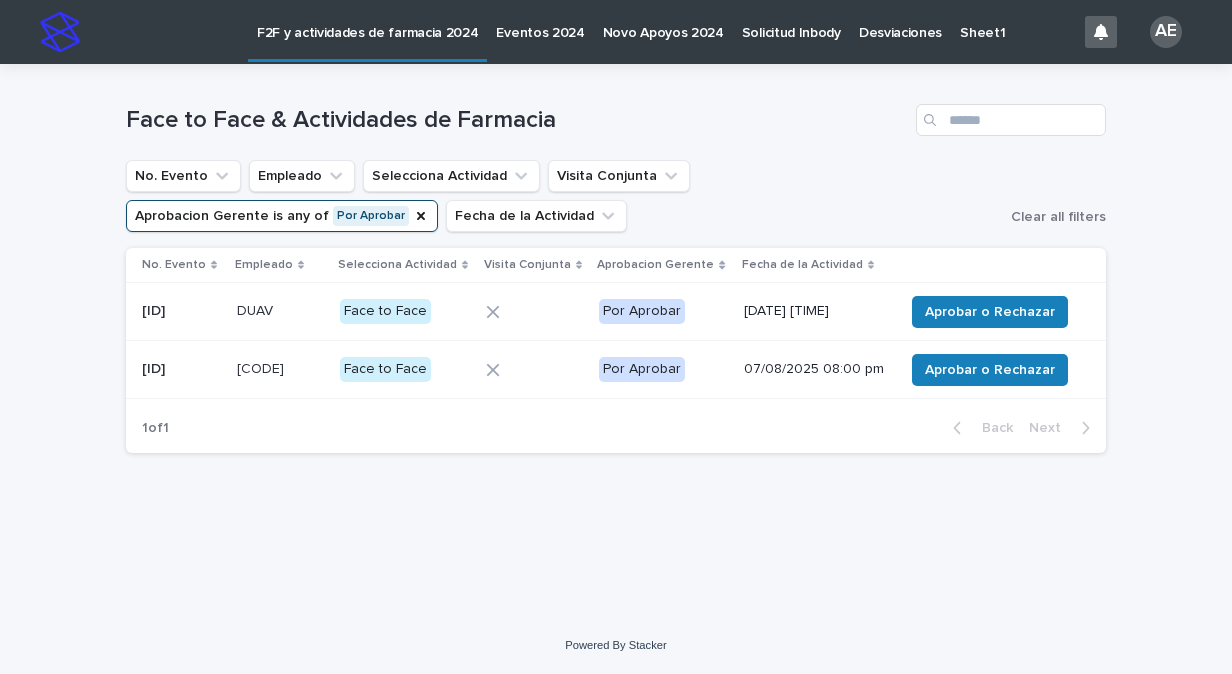 click at bounding box center (534, 370) 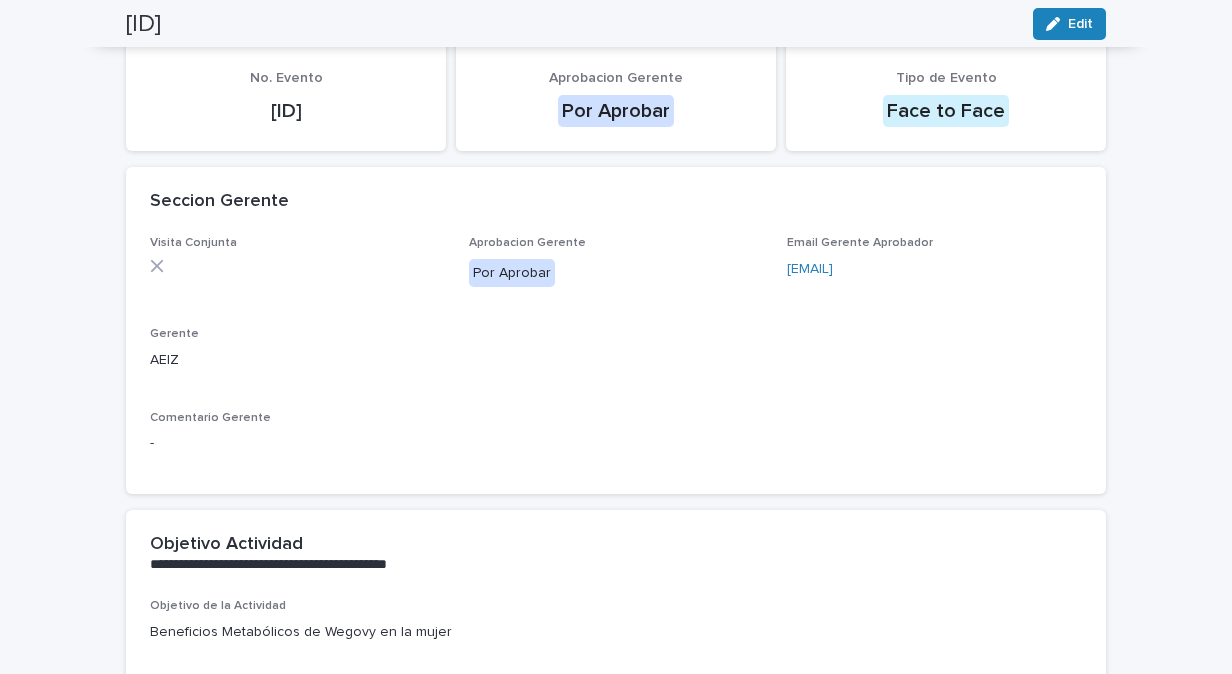 scroll, scrollTop: 26, scrollLeft: 0, axis: vertical 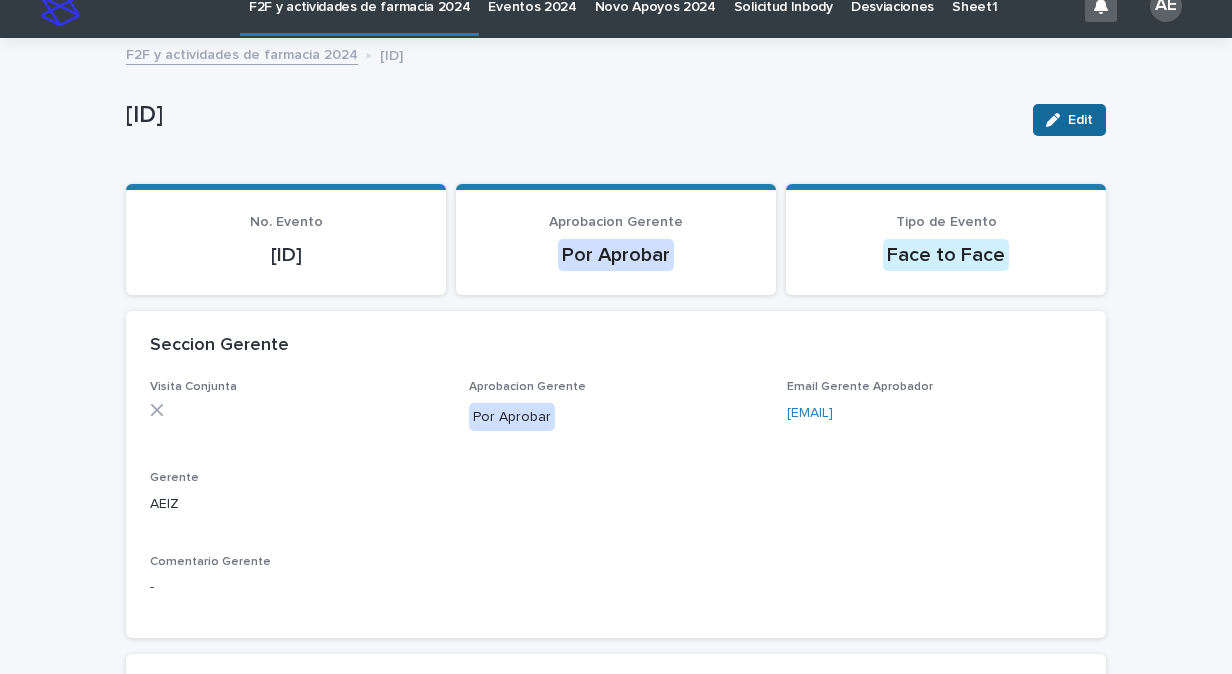 click on "Edit" at bounding box center [1069, 120] 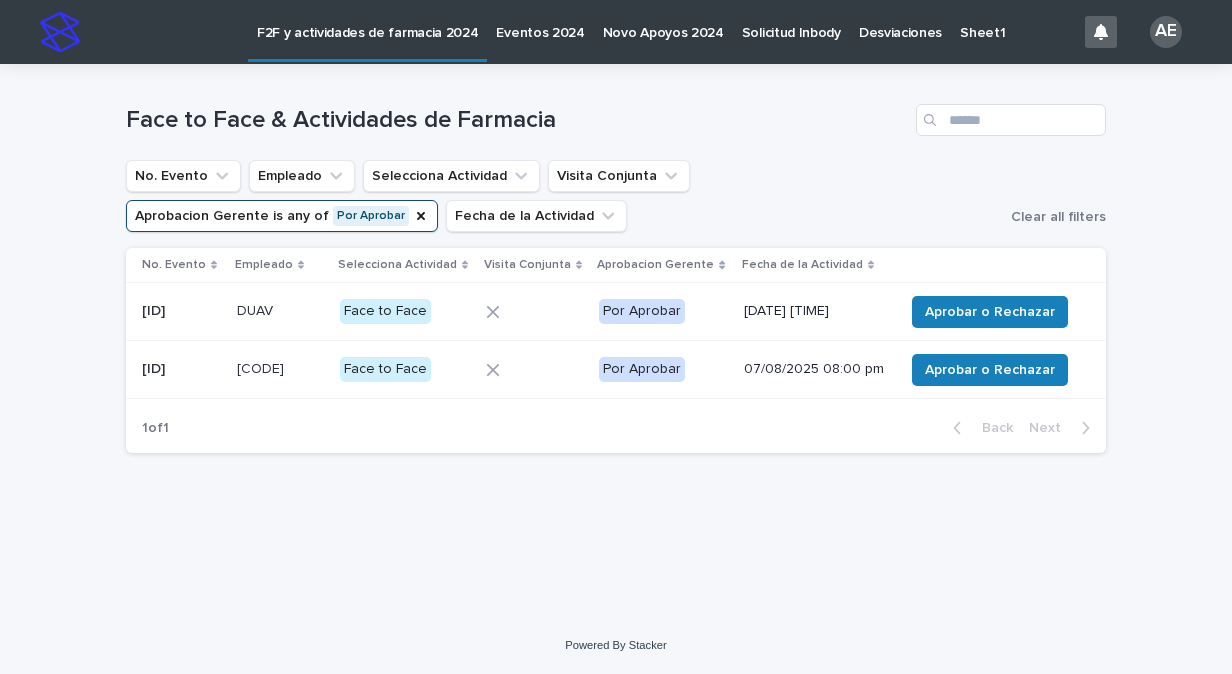 scroll, scrollTop: 0, scrollLeft: 0, axis: both 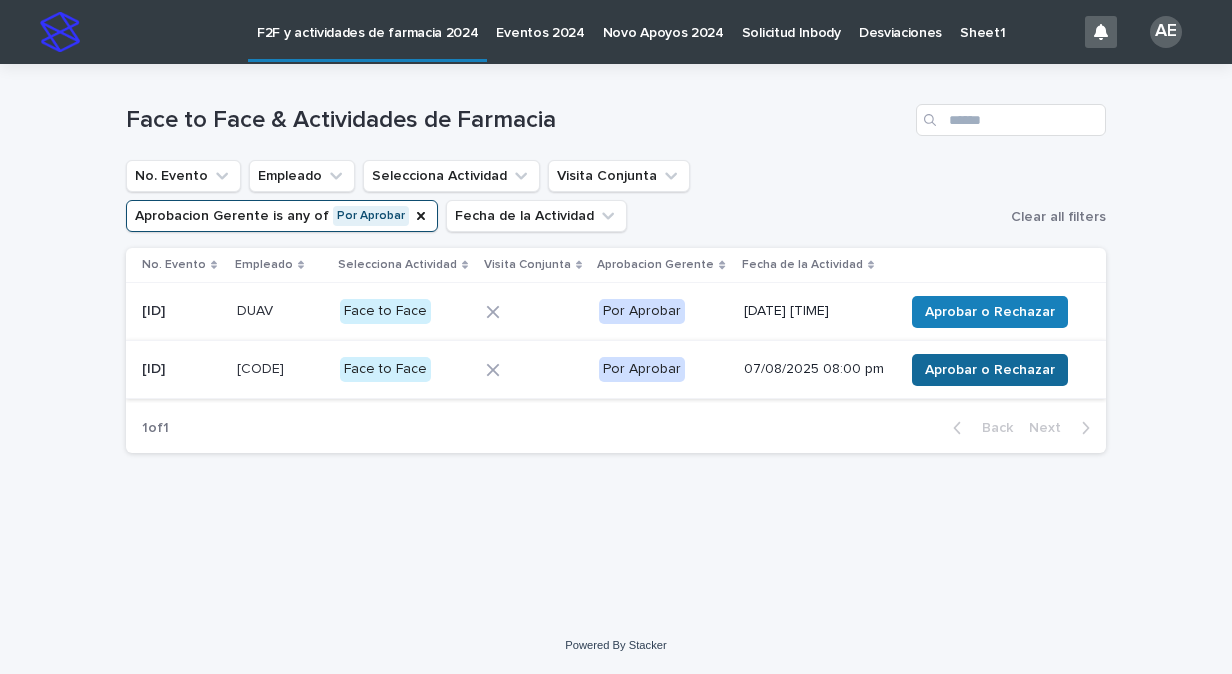 click on "Aprobar o Rechazar" at bounding box center [990, 370] 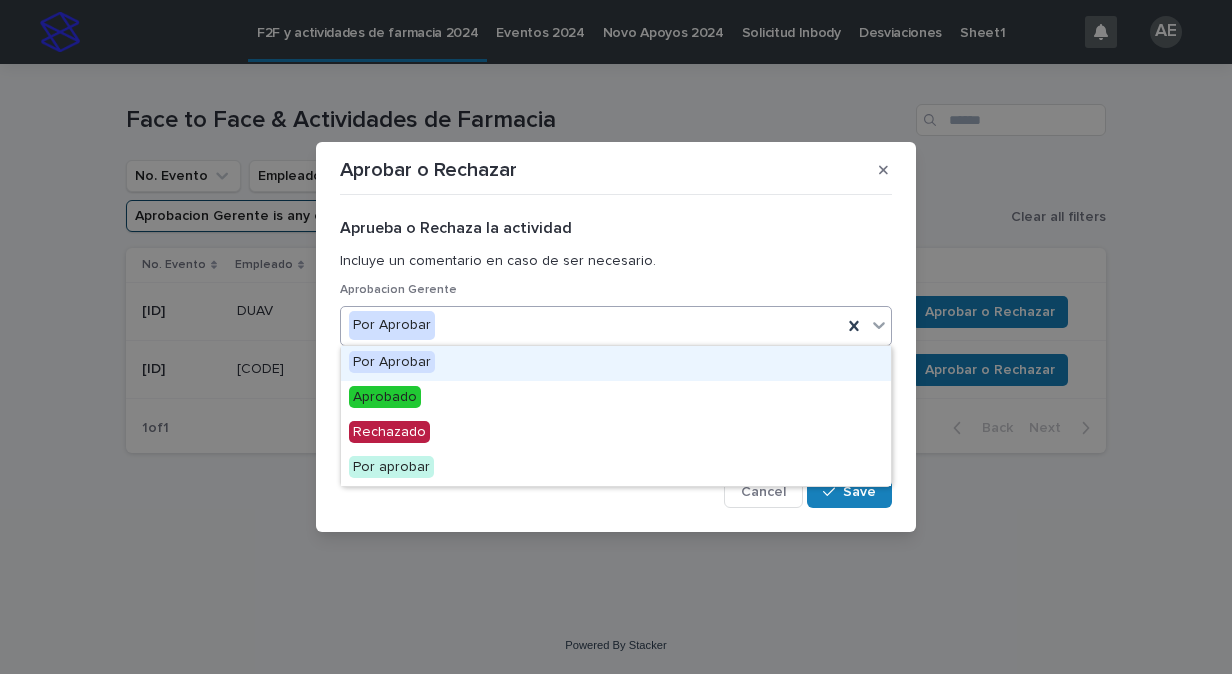 click 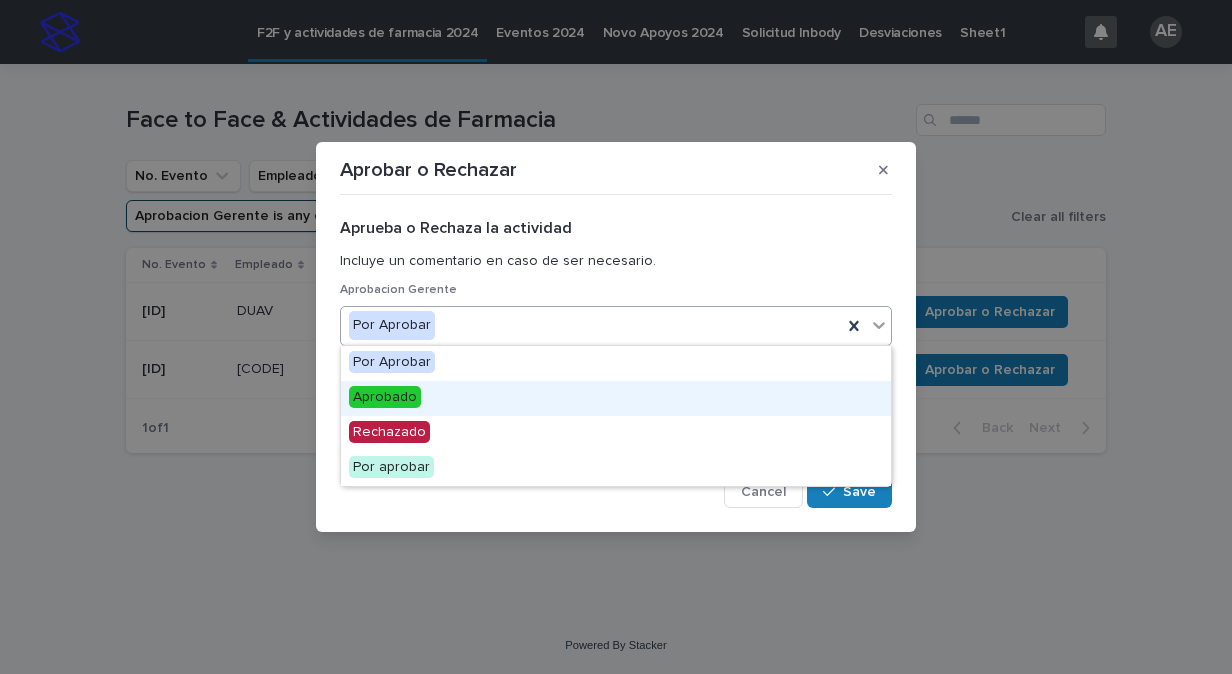 click on "Aprobado" at bounding box center [616, 398] 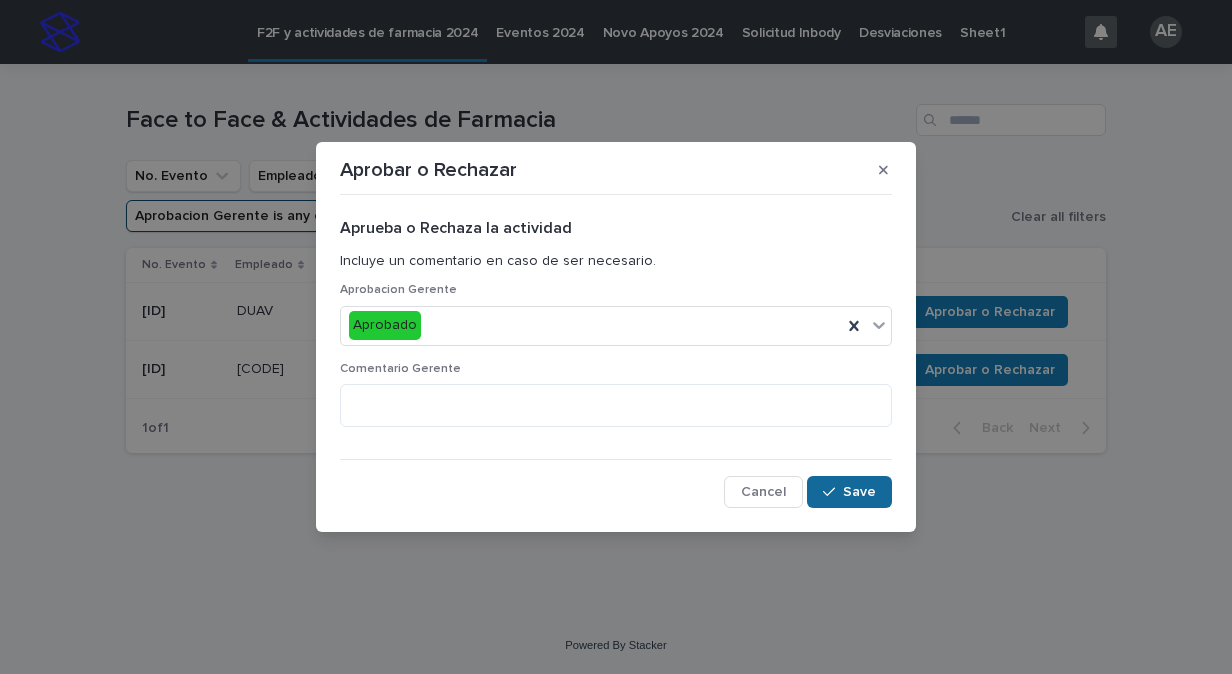 click on "Save" at bounding box center [849, 492] 